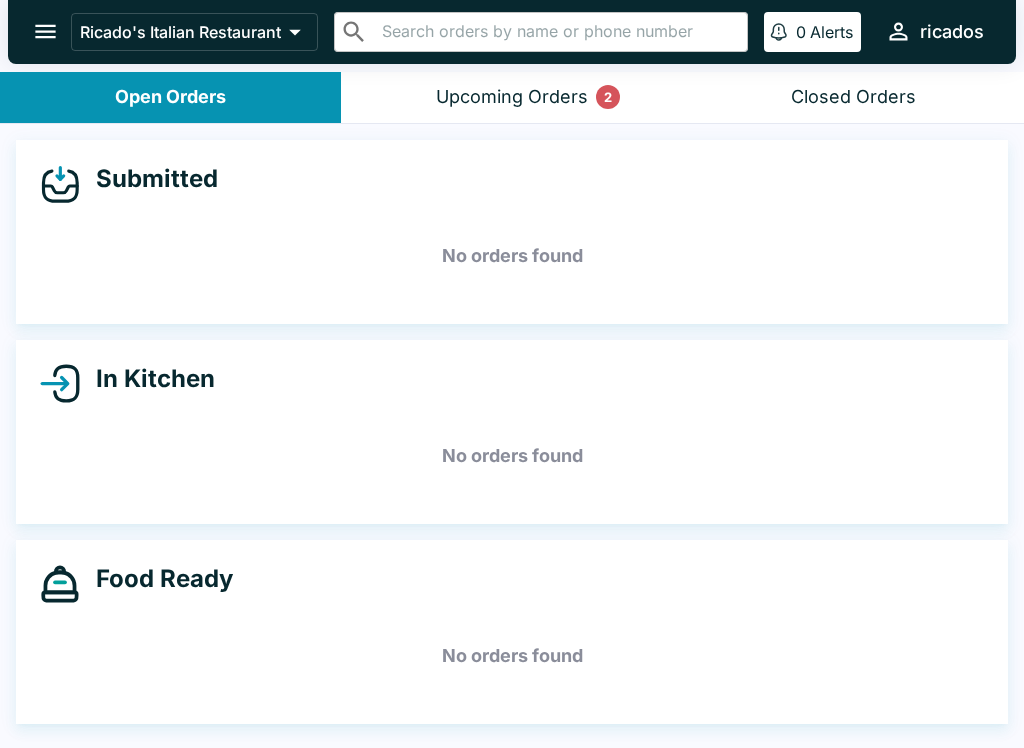 scroll, scrollTop: 0, scrollLeft: 0, axis: both 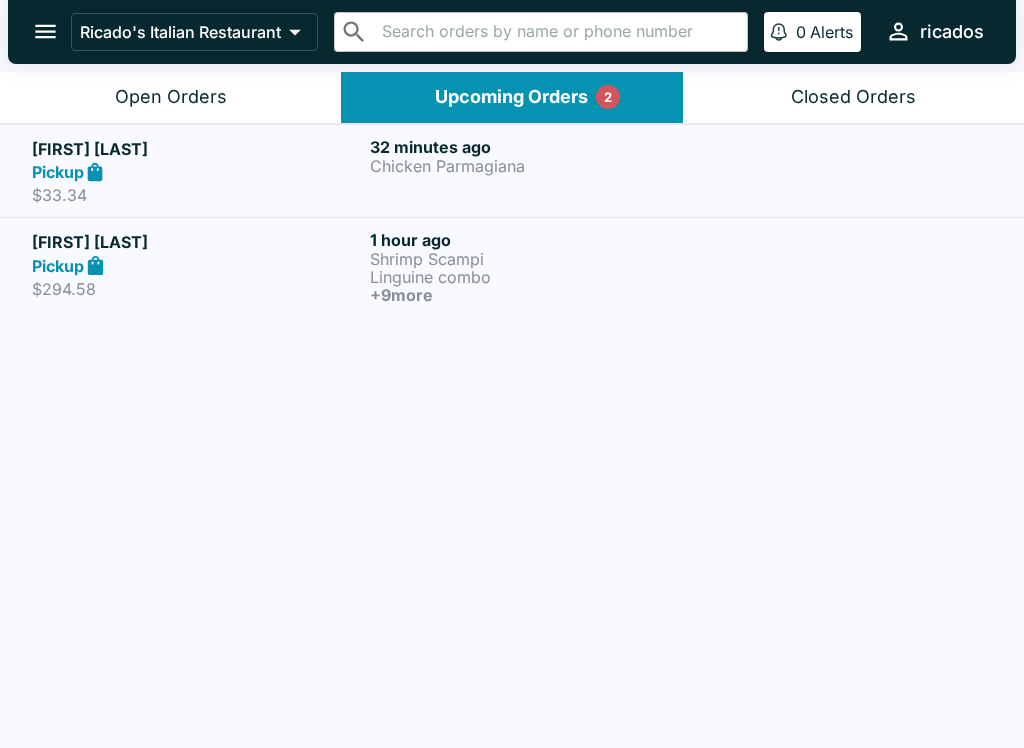click on "[TIME] ago Chicken Parmagiana" at bounding box center (535, 171) 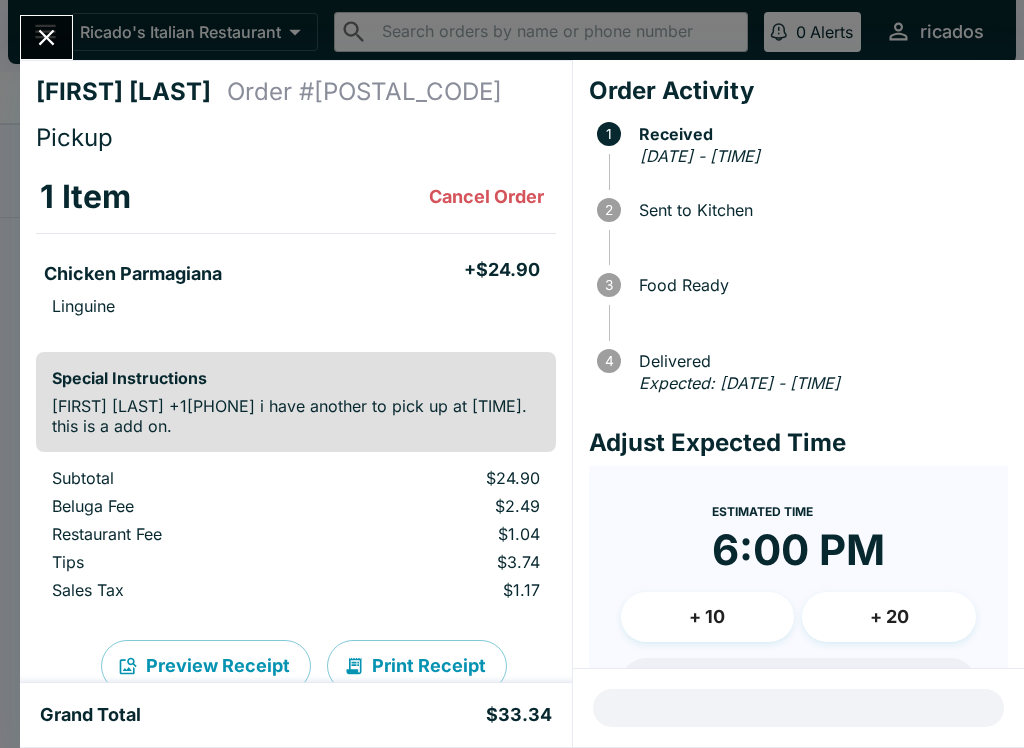 click 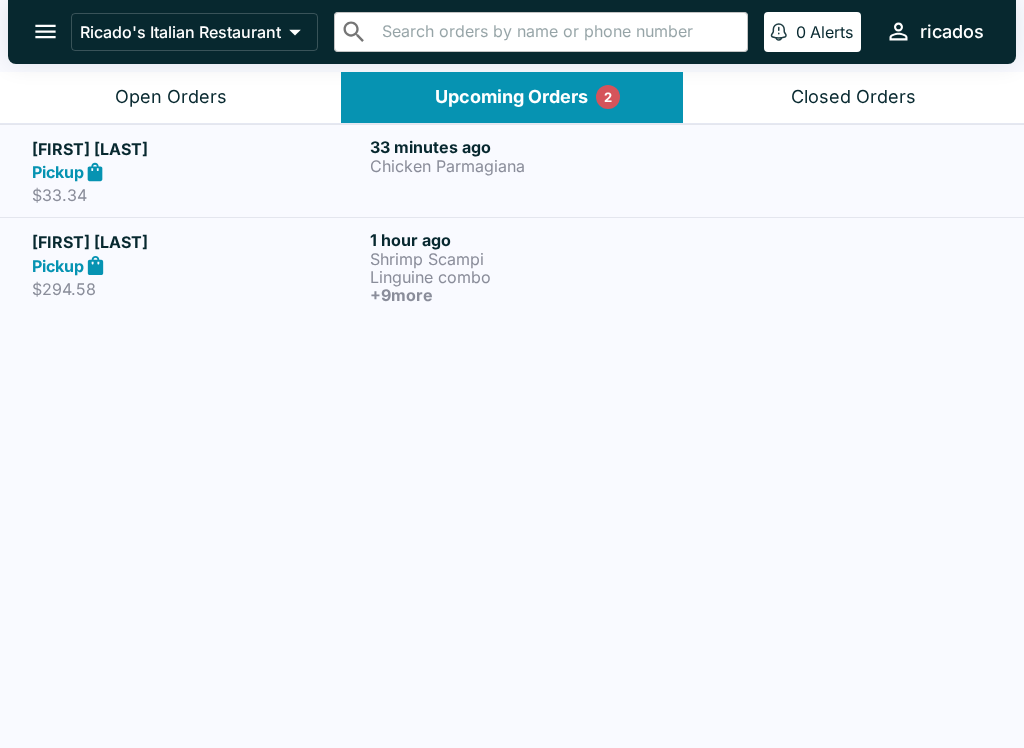 click on "Linguine combo" at bounding box center [535, 277] 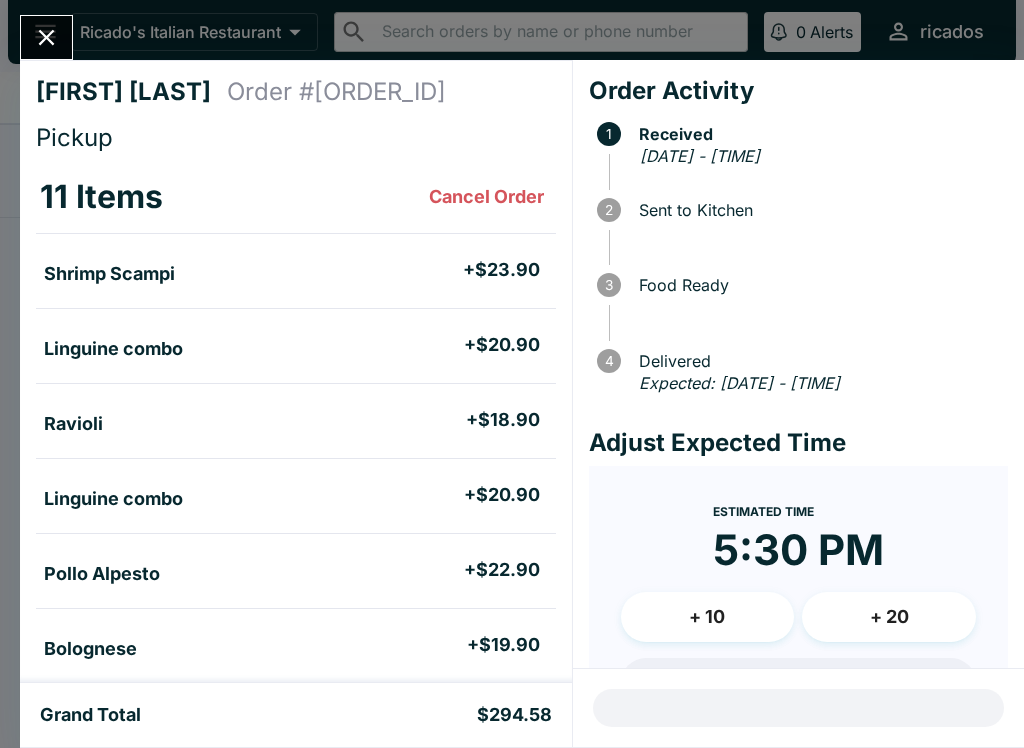 click at bounding box center (46, 37) 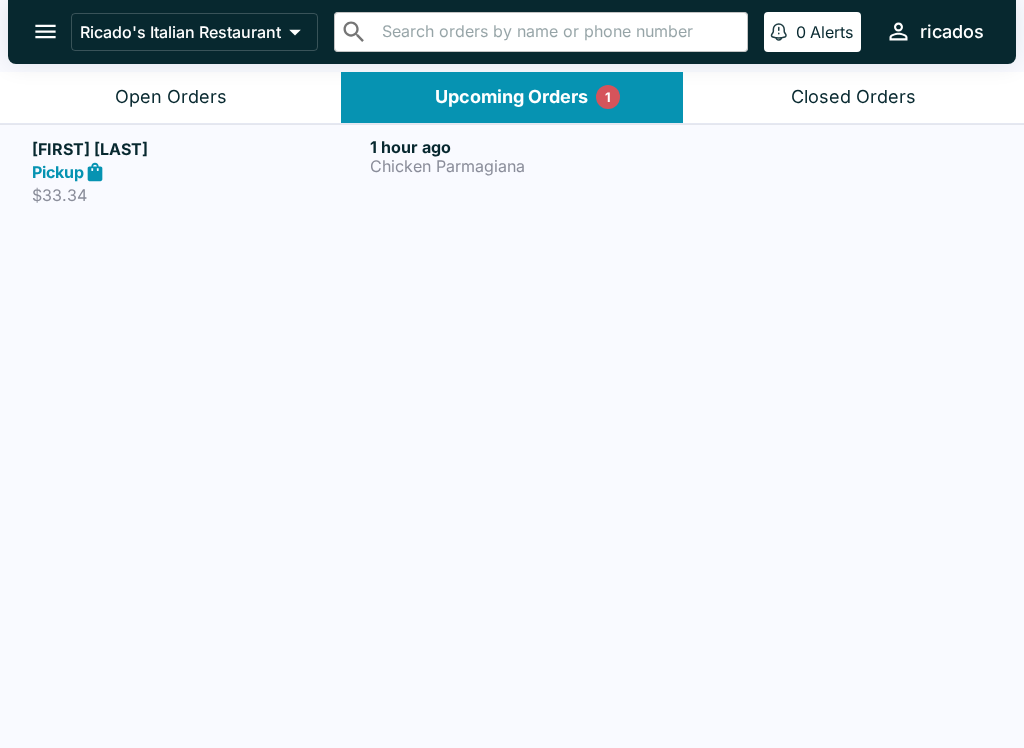 click on "Open Orders" at bounding box center [171, 97] 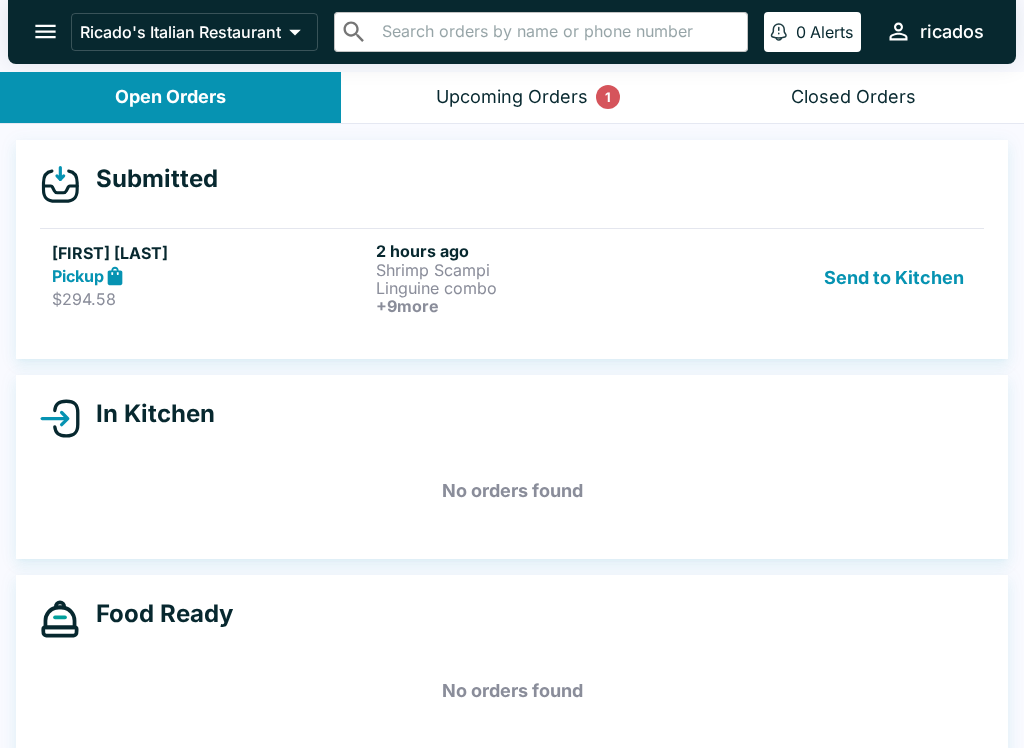 click on "Send to Kitchen" at bounding box center [894, 278] 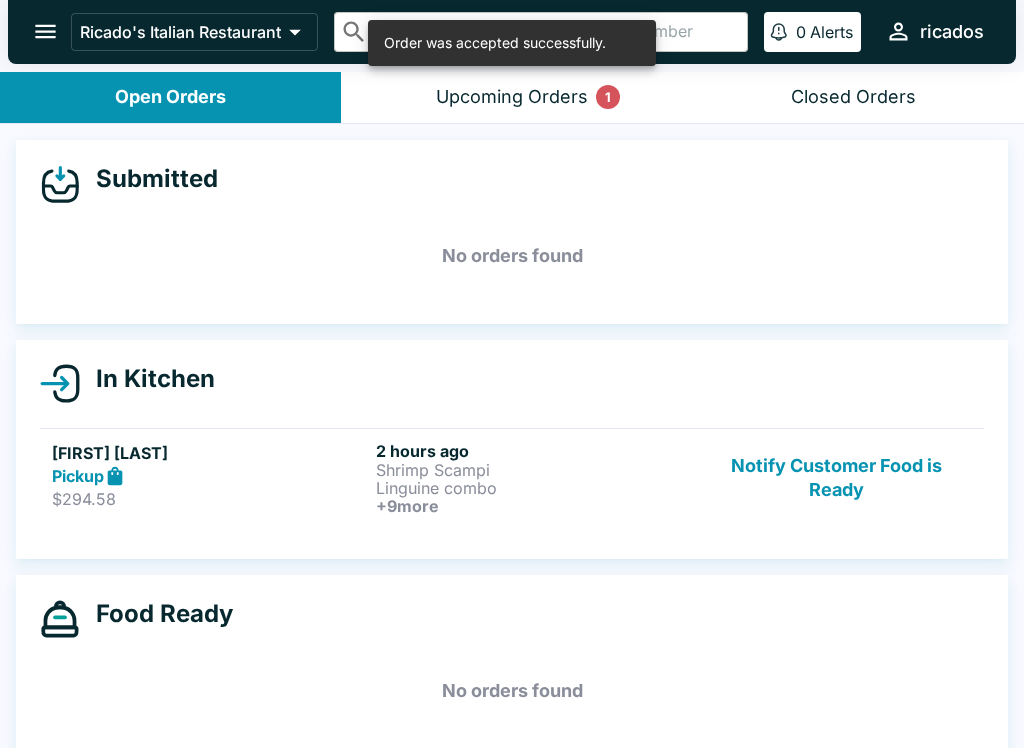 click at bounding box center [45, 31] 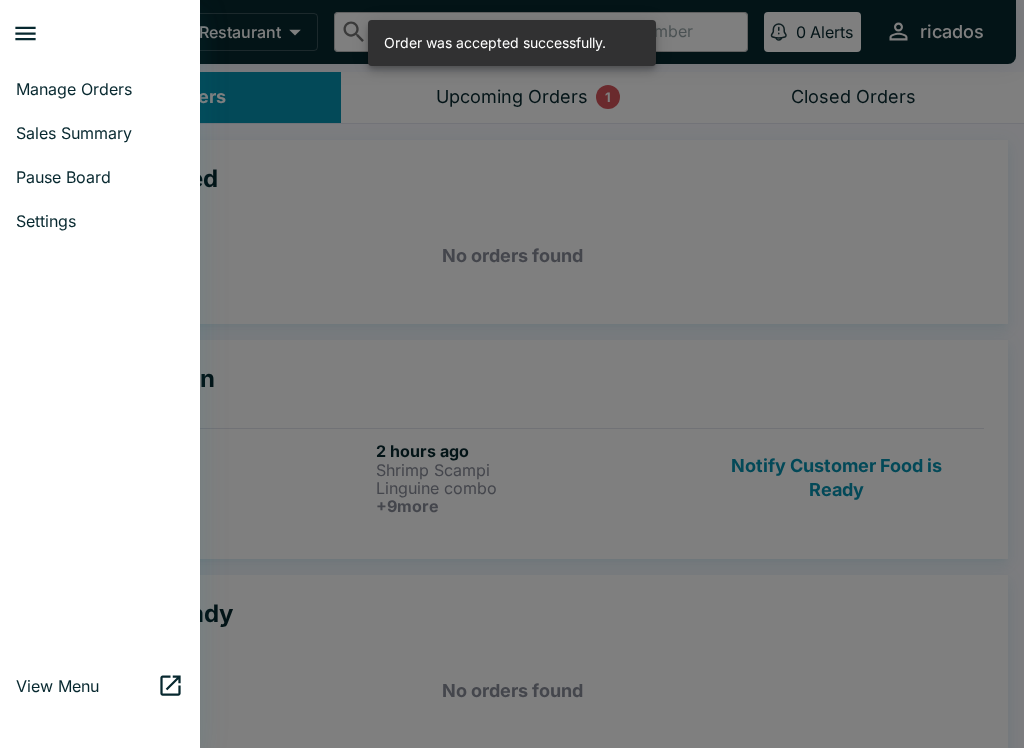 click on "Settings" at bounding box center (100, 221) 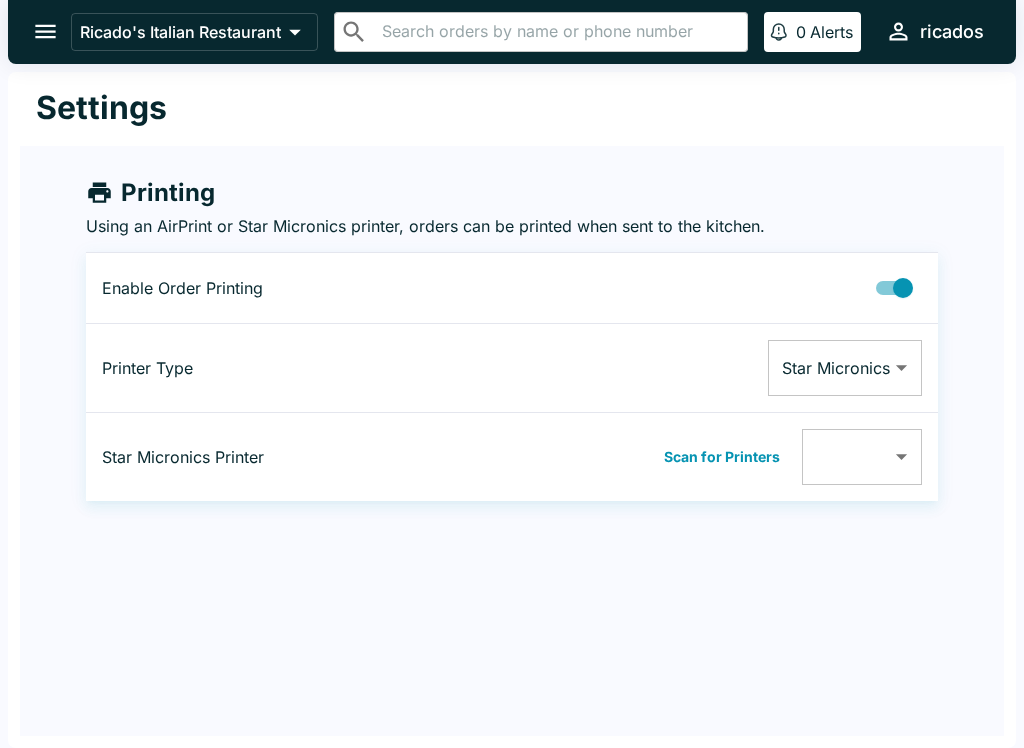 click on "Ricado's Italian Restaurant ​ ​ 0 Alerts ricados Settings Printing Using an AirPrint or Star Micronics printer, orders can be printed when sent to the kitchen. Enable Order Printing Printer Type Star Micronics Star Micronics ​ Star Micronics Printer Scan for Printers ​ ​ Beluga Kitchen | Ricado's Italian Restaurant Manage Orders Sales Summary Pause Board Settings View Menu Logout" at bounding box center (512, 374) 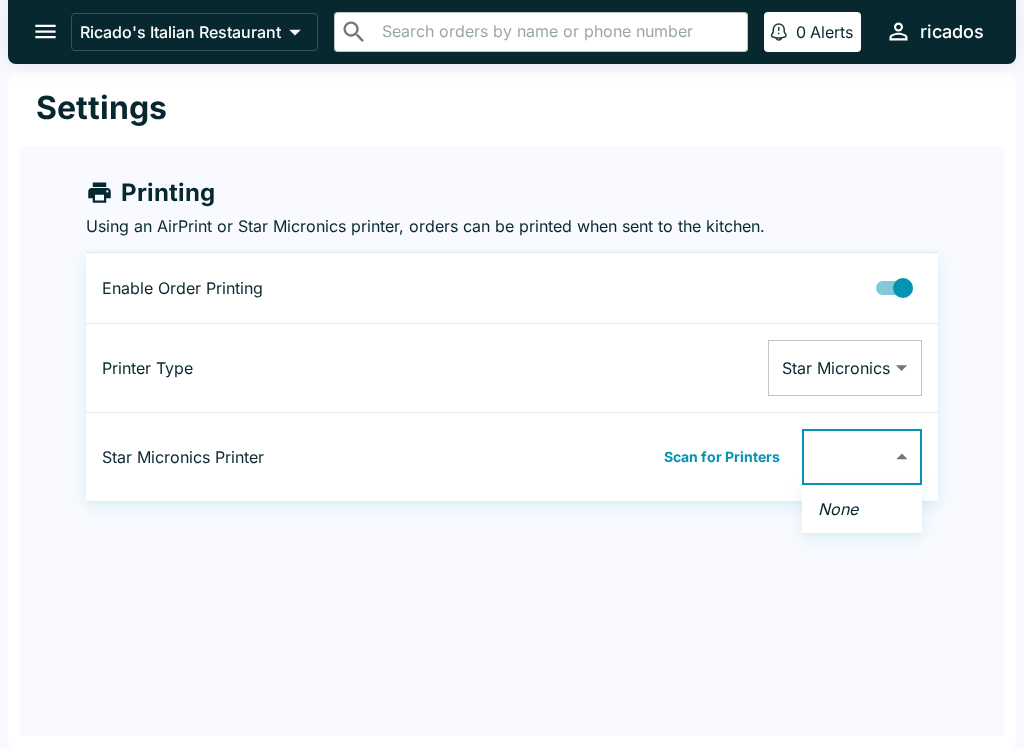 click on "None" at bounding box center [862, 509] 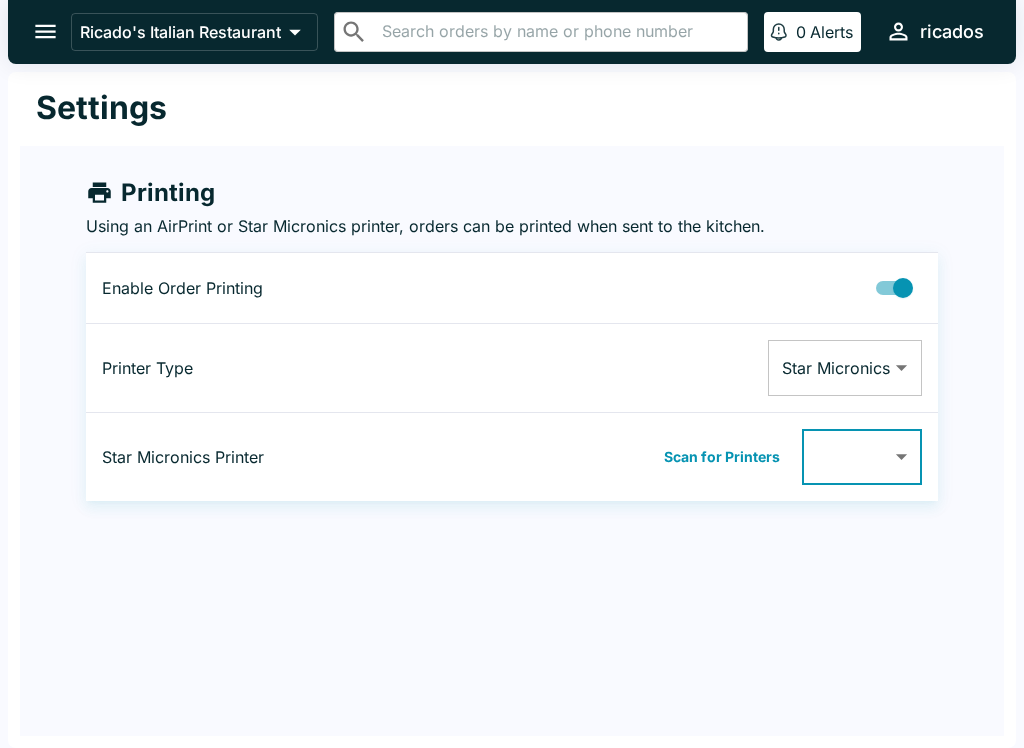 click on "Scan for Printers" at bounding box center [722, 457] 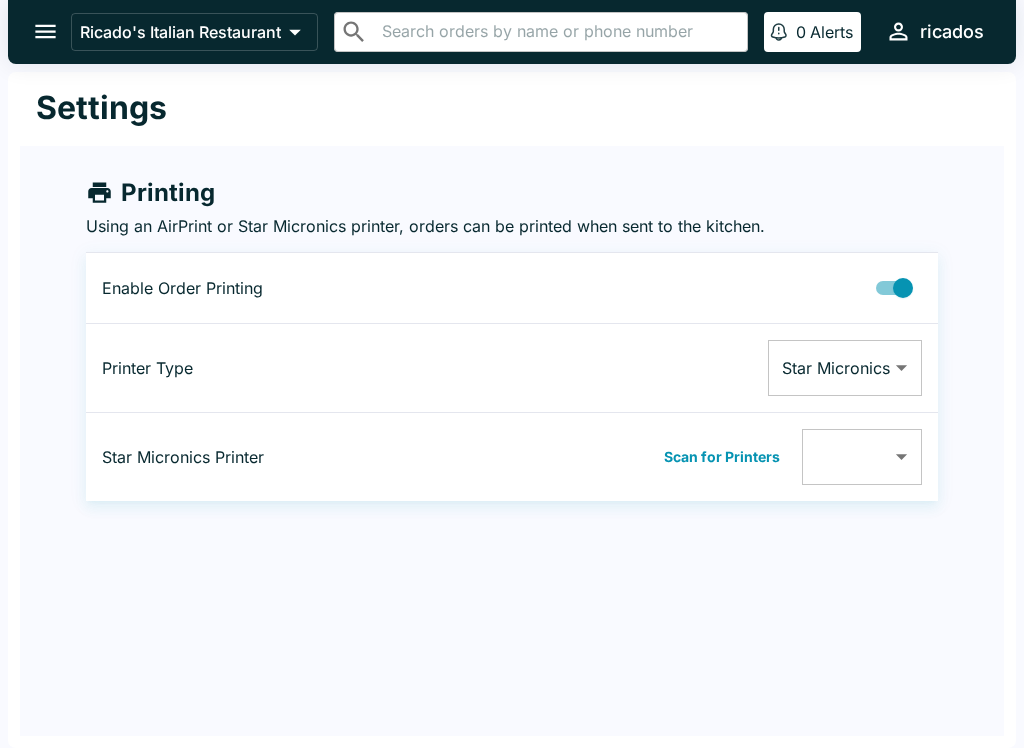 click on "Ricado's Italian Restaurant ​ ​ 0 Alerts ricados Settings Printing Using an AirPrint or Star Micronics printer, orders can be printed when sent to the kitchen. Enable Order Printing Printer Type Star Micronics Star Micronics ​ Star Micronics Printer Scan for Printers ​ ​ Beluga Kitchen | Ricado's Italian Restaurant Manage Orders Sales Summary Pause Board Settings View Menu Logout" at bounding box center (512, 374) 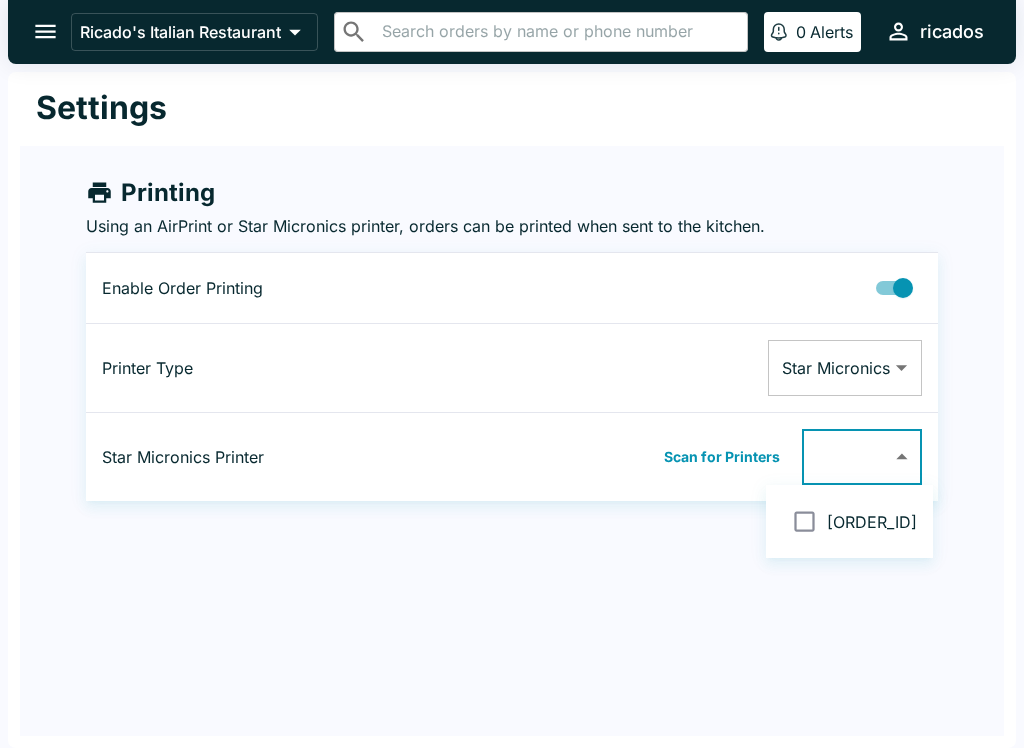 click on "[ORDER_ID]" at bounding box center [872, 522] 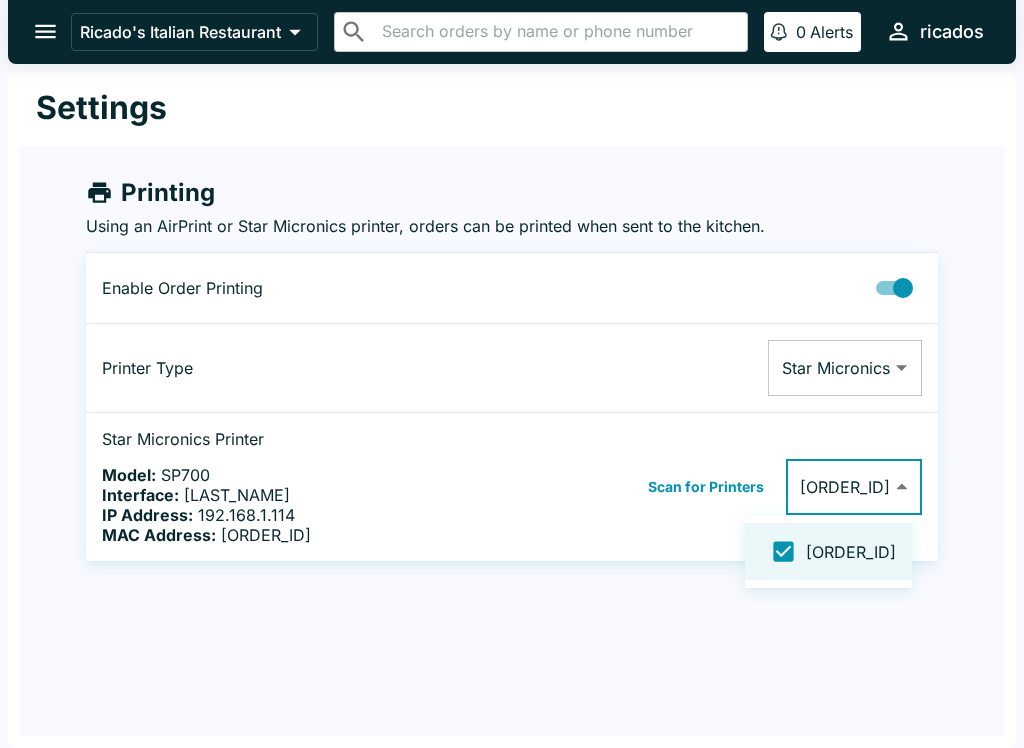 click at bounding box center (512, 374) 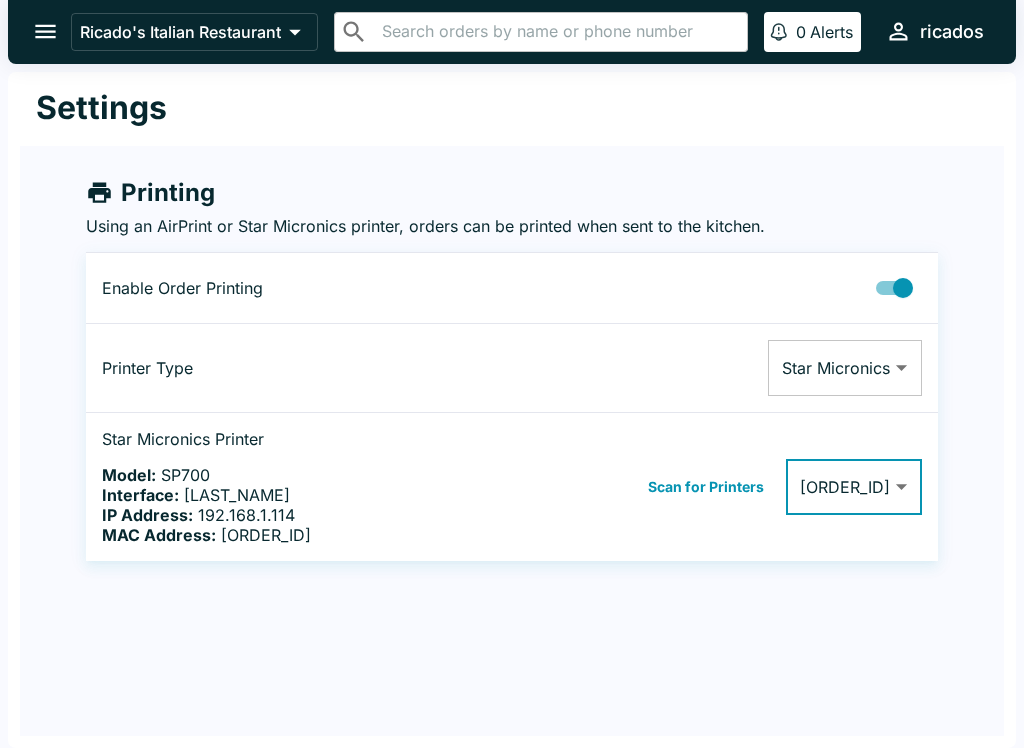 click at bounding box center [45, 31] 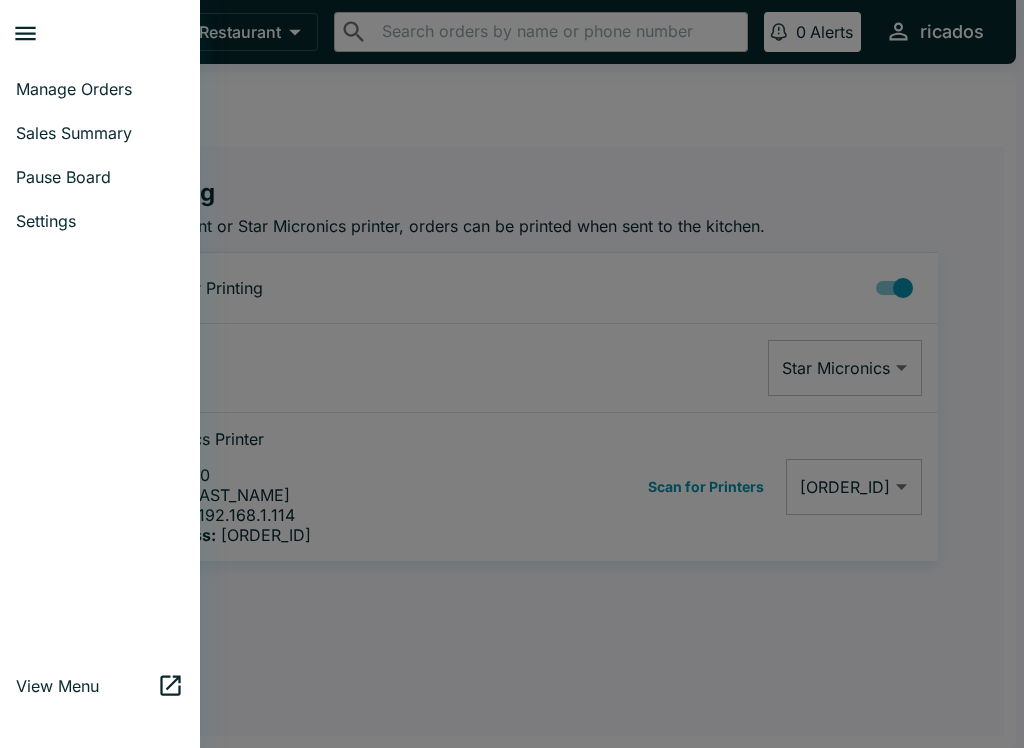 click on "Manage Orders" at bounding box center [100, 89] 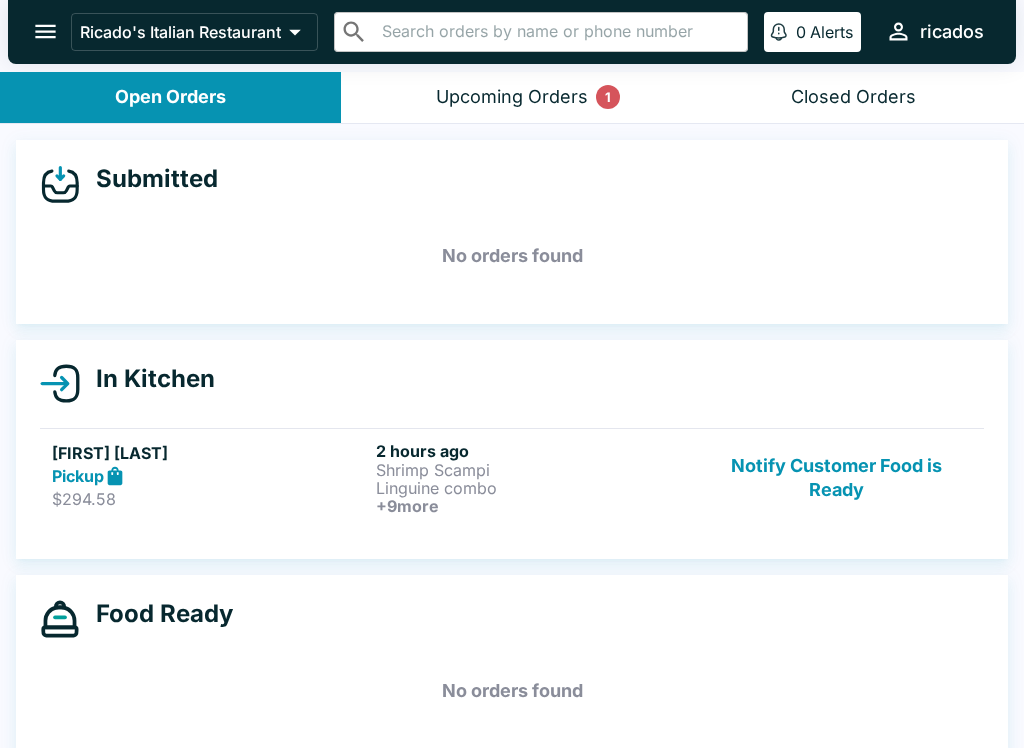 click on "Linguine combo" at bounding box center (534, 488) 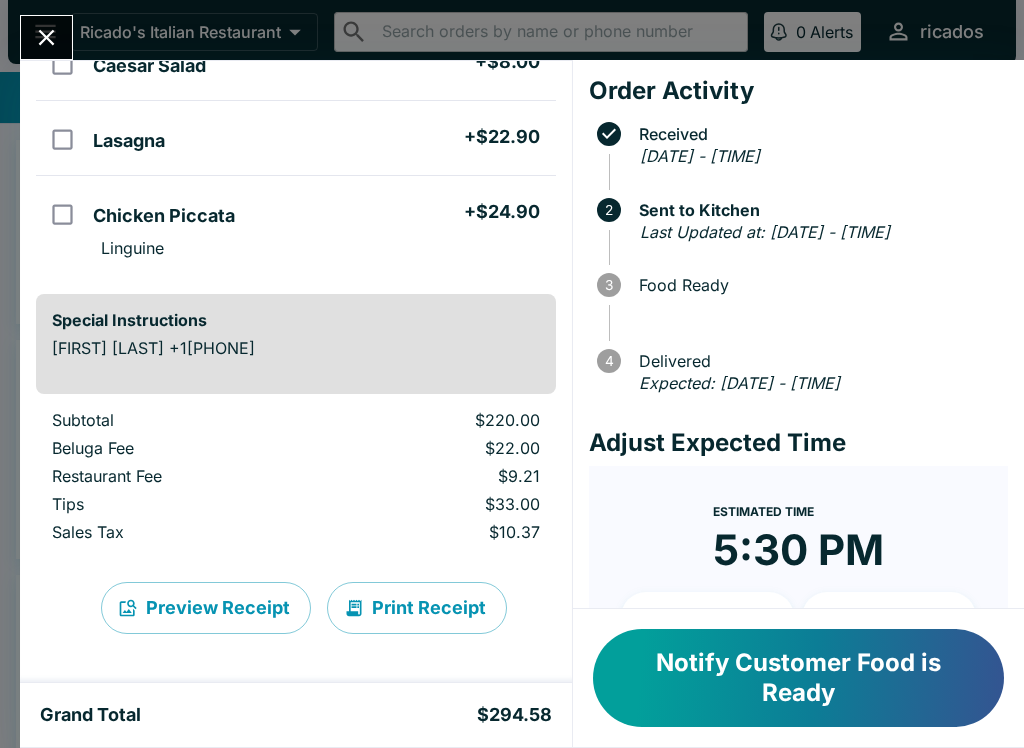 scroll, scrollTop: 808, scrollLeft: 0, axis: vertical 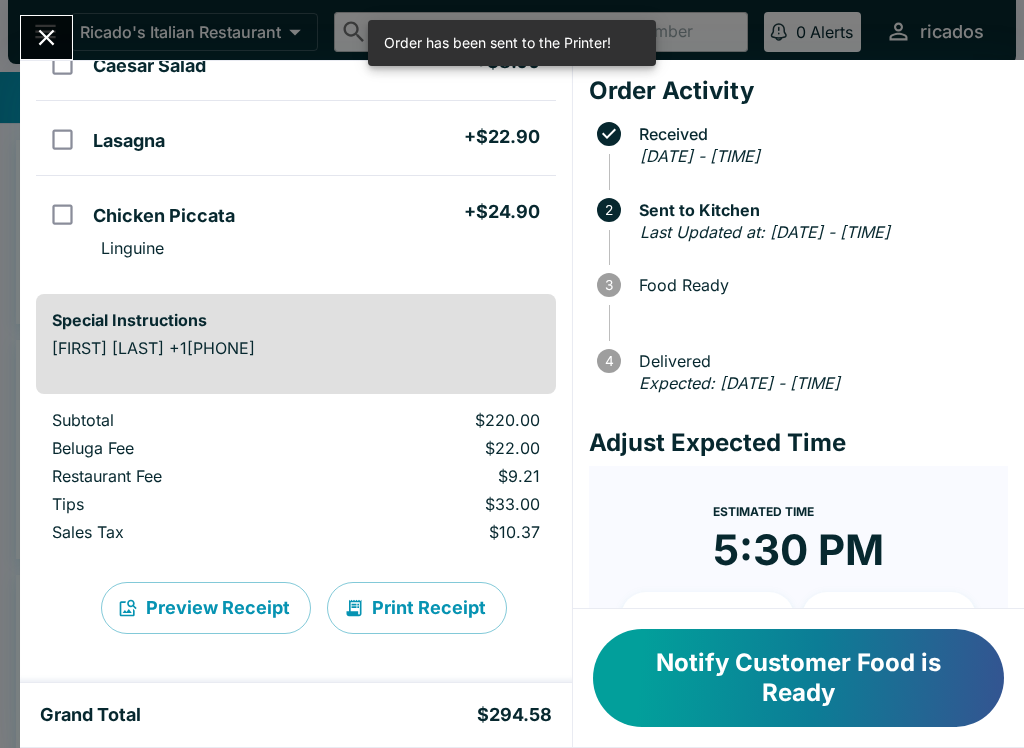 click 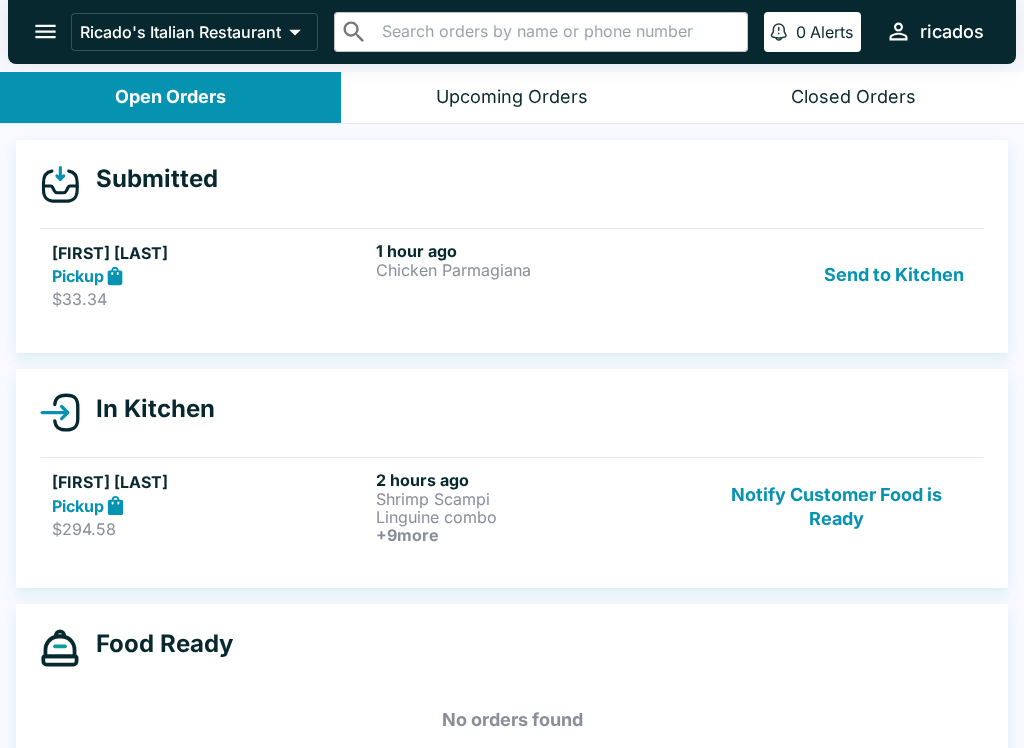 click on "Send to Kitchen" at bounding box center [894, 275] 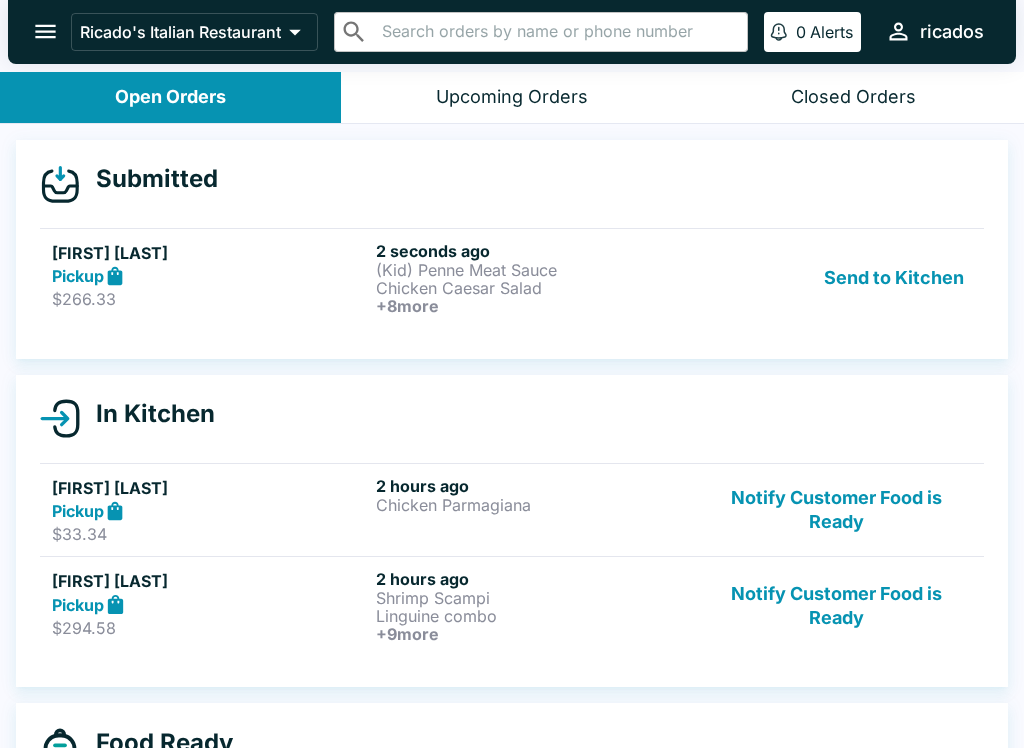 click on "Send to Kitchen" at bounding box center [894, 278] 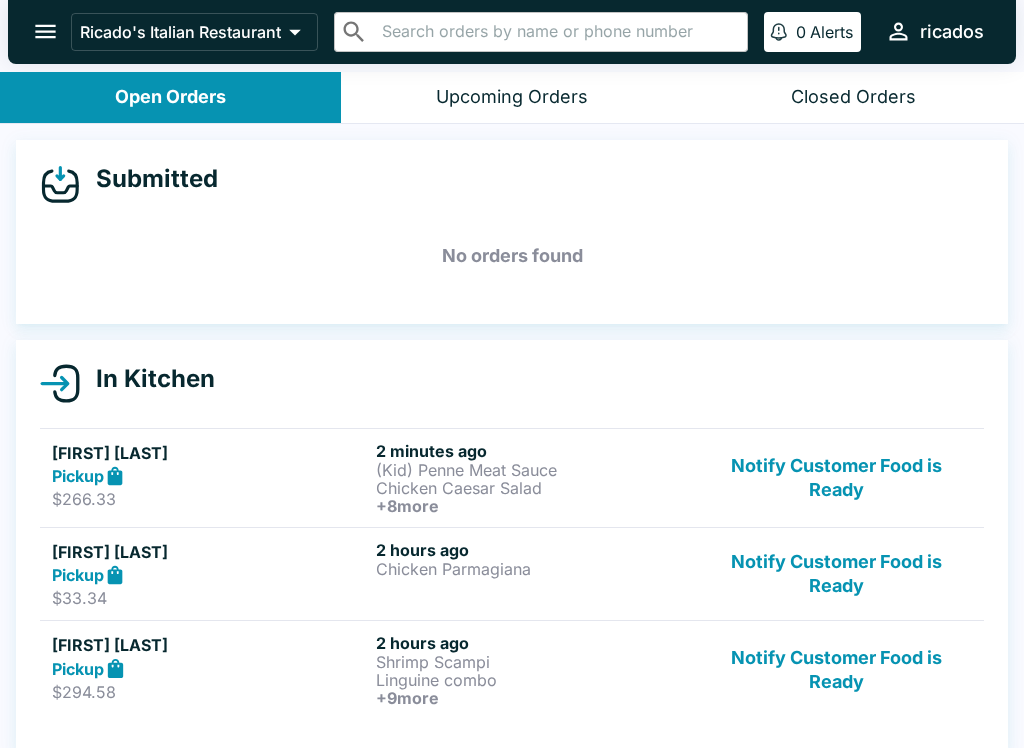 click on "+ 8  more" at bounding box center (534, 506) 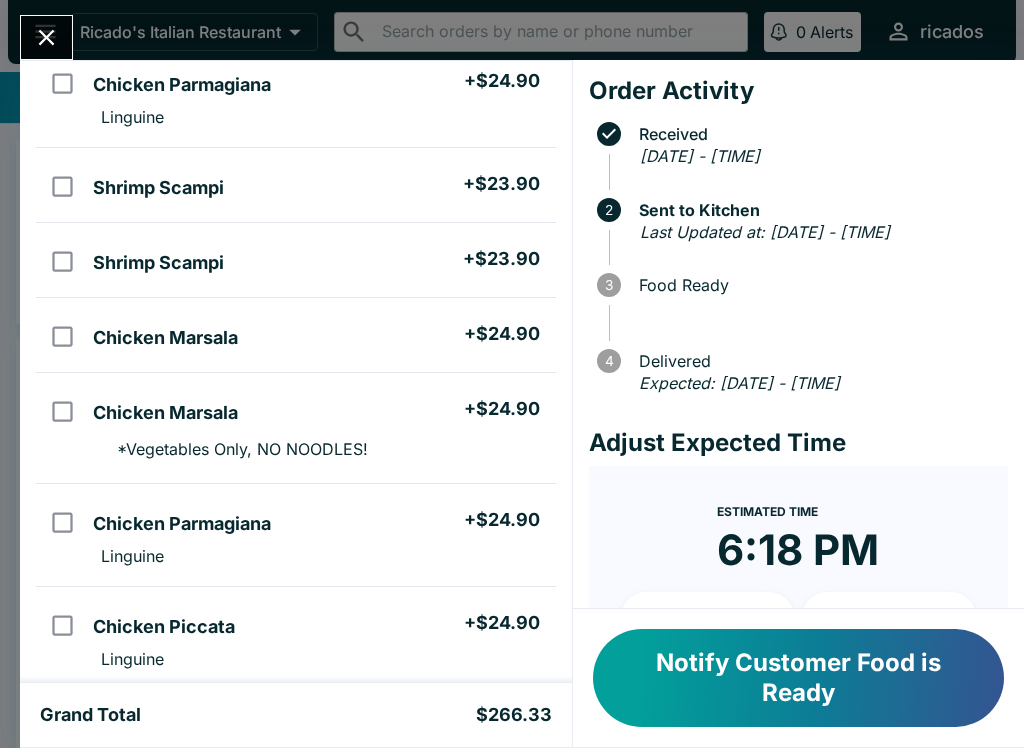 scroll, scrollTop: 443, scrollLeft: 0, axis: vertical 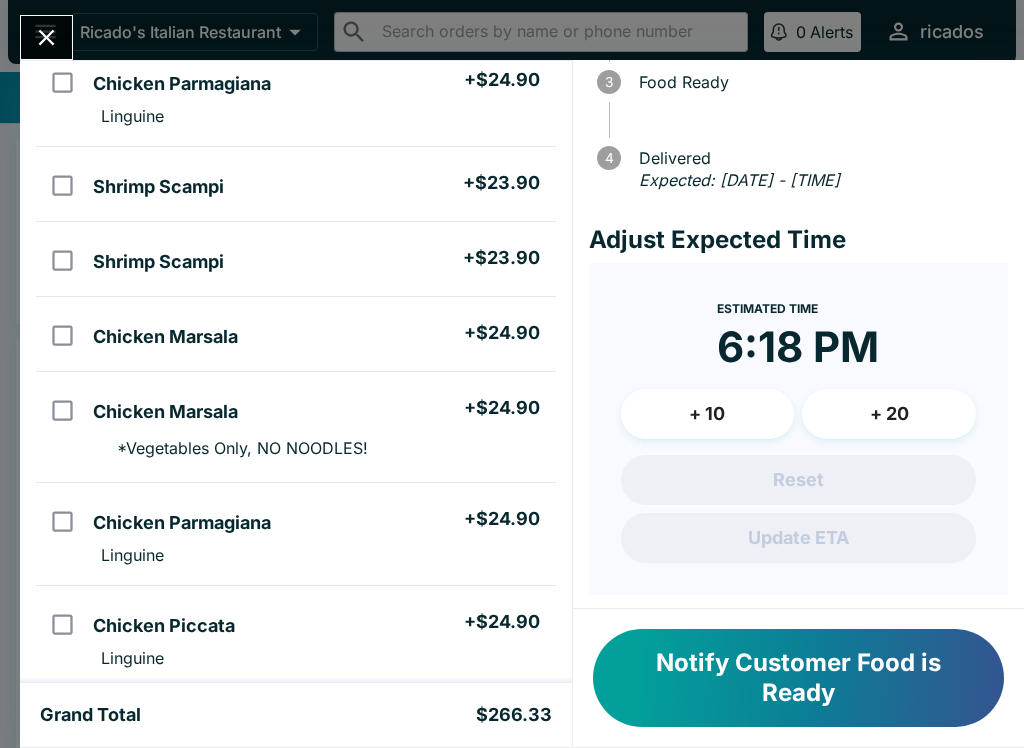 click on "+ 10" at bounding box center (708, 414) 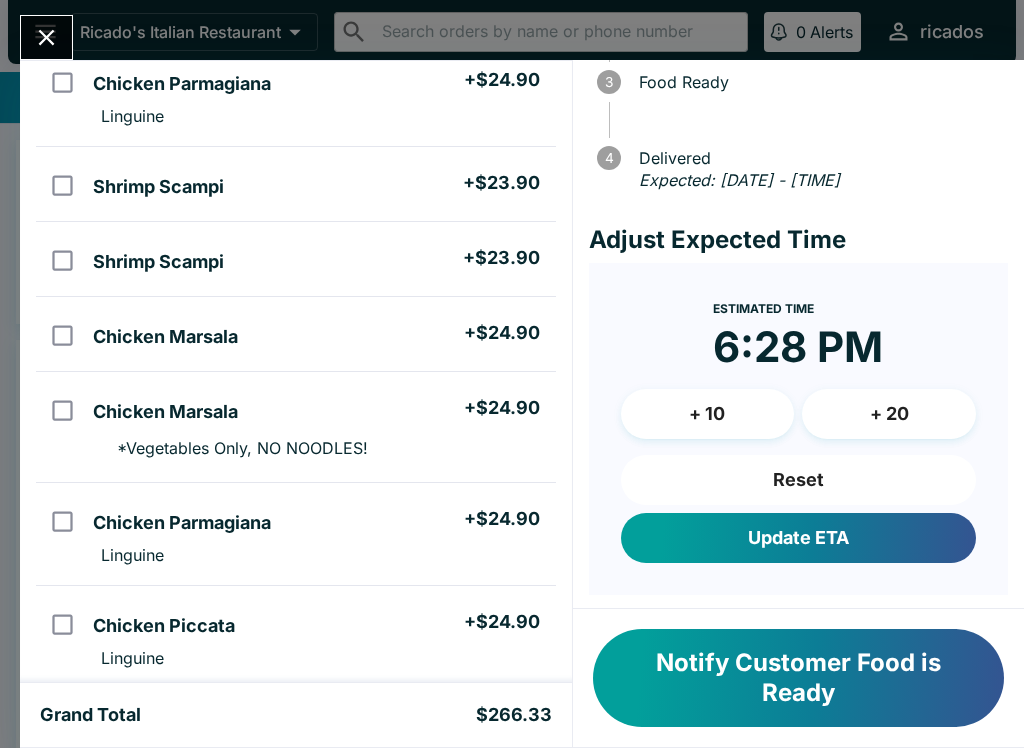 click on "+ 10" at bounding box center [708, 414] 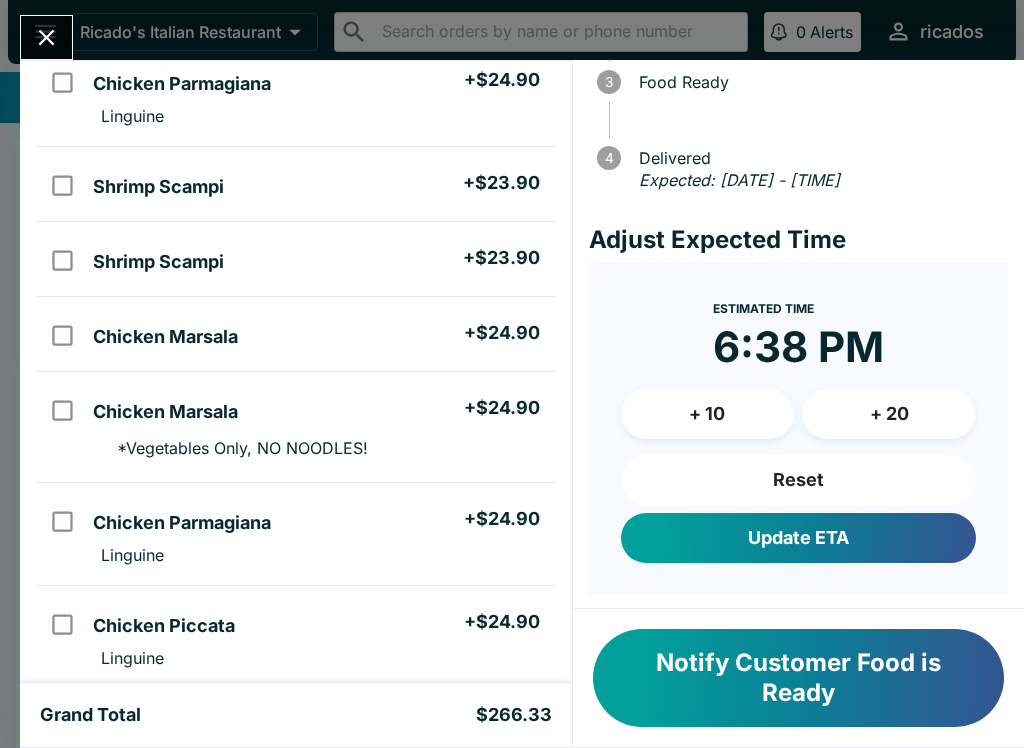 click 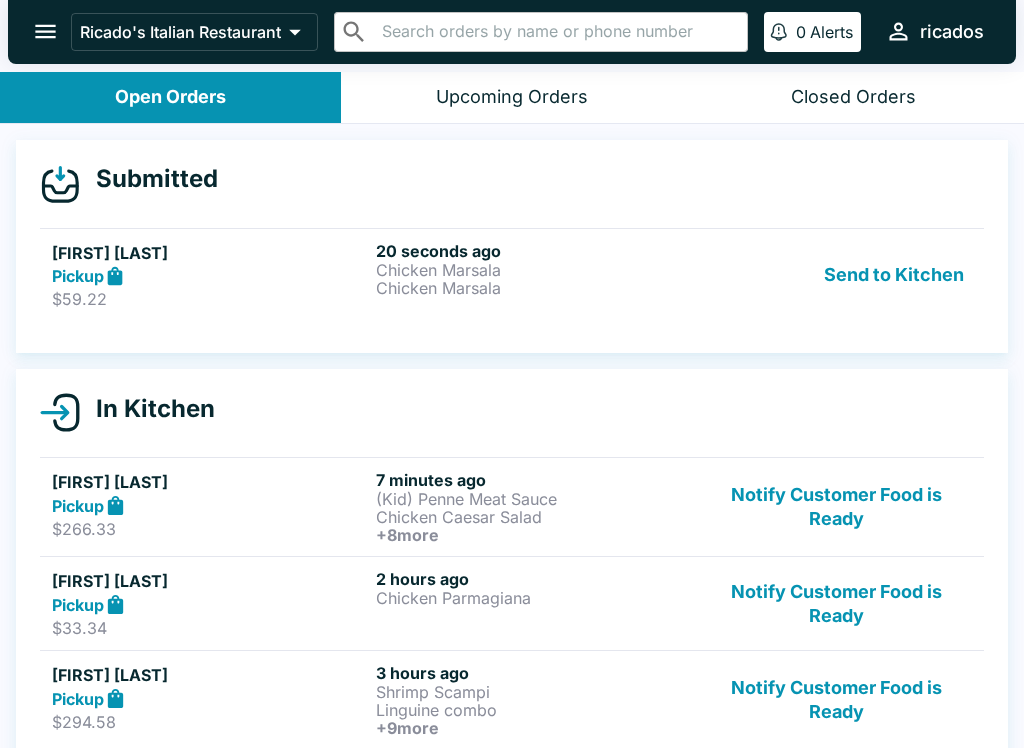 click on "Send to Kitchen" at bounding box center (894, 275) 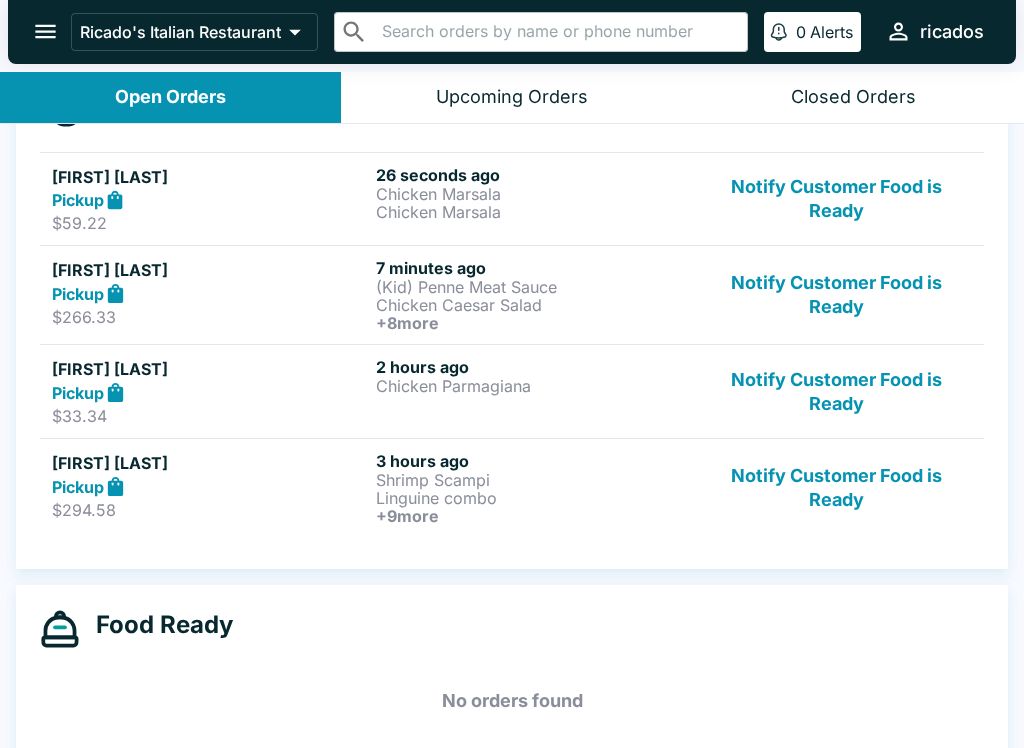 scroll, scrollTop: 277, scrollLeft: 0, axis: vertical 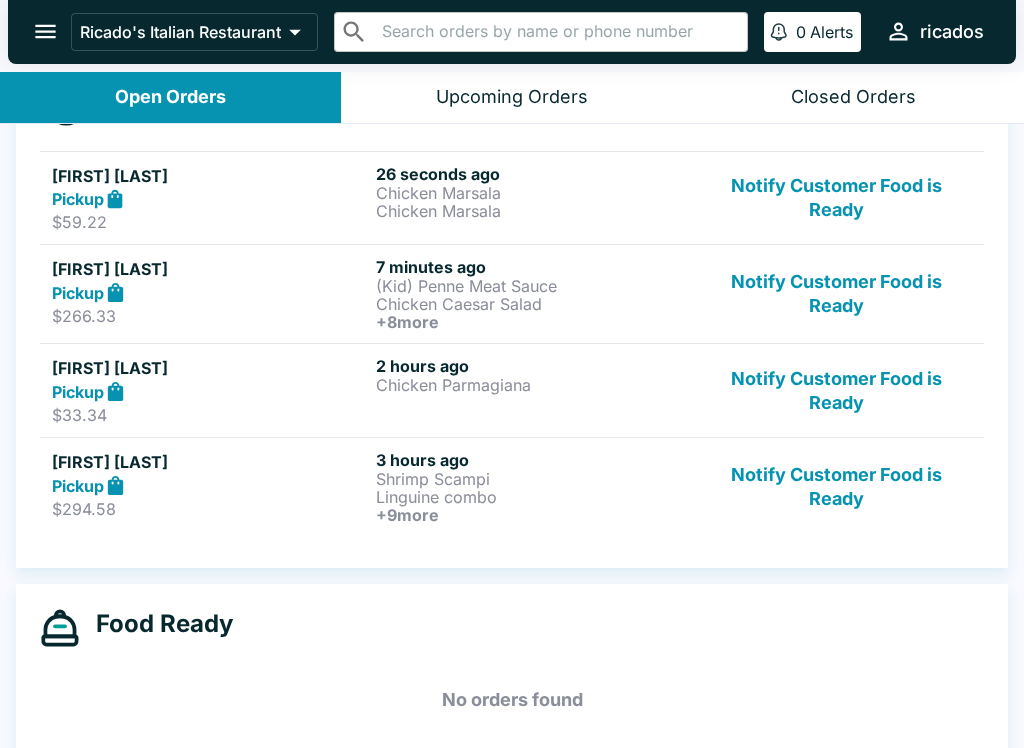 click on "Notify Customer Food is Ready" at bounding box center [836, 487] 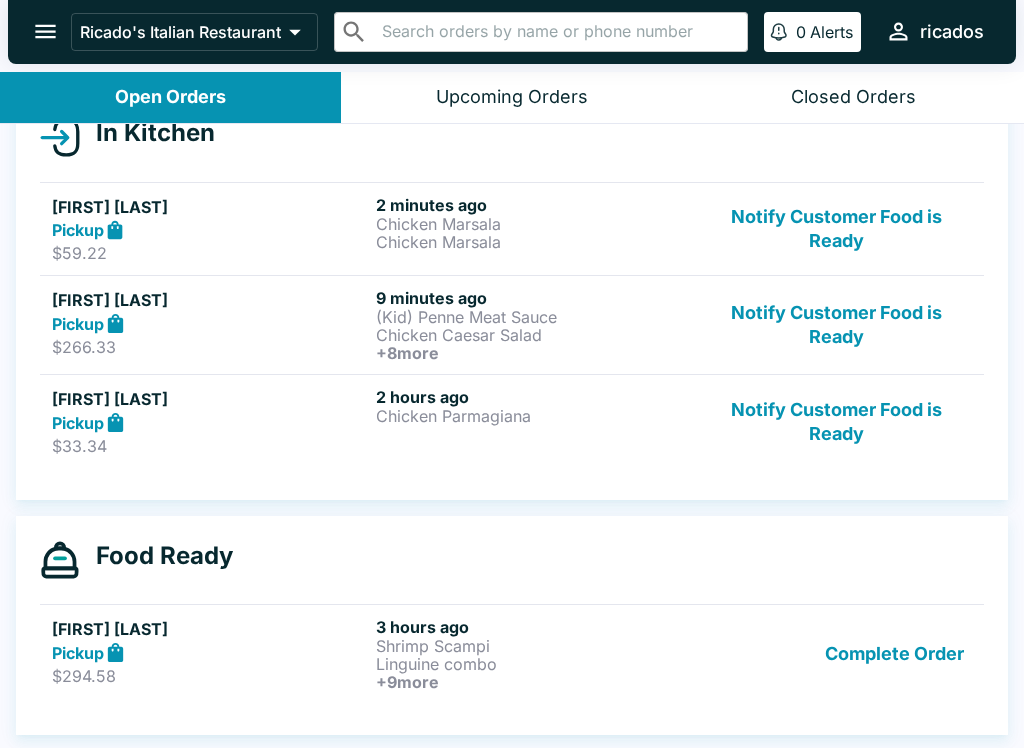 scroll, scrollTop: 246, scrollLeft: 0, axis: vertical 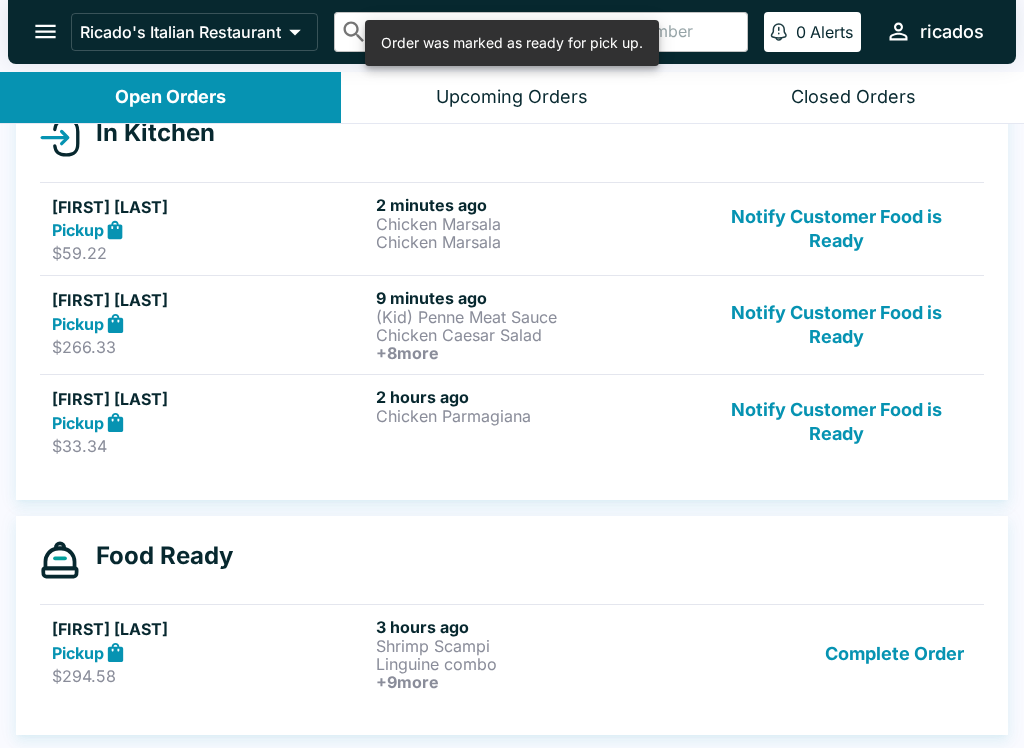 click on "Notify Customer Food is Ready" at bounding box center [836, 421] 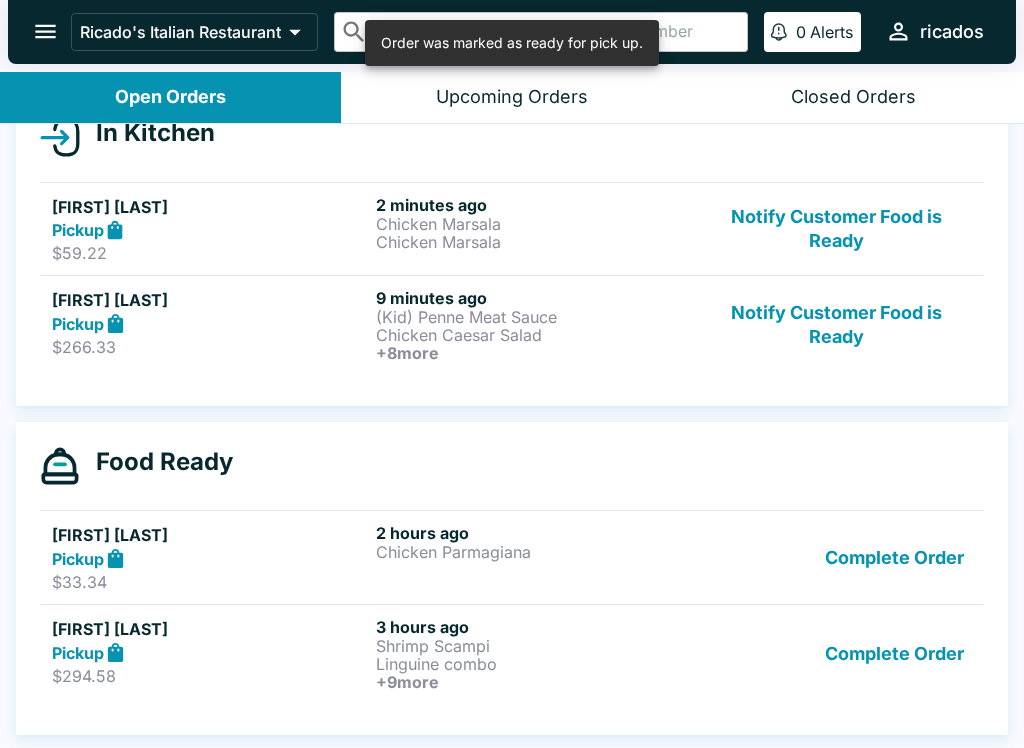 click on "Chicken Caesar Salad" at bounding box center (534, 335) 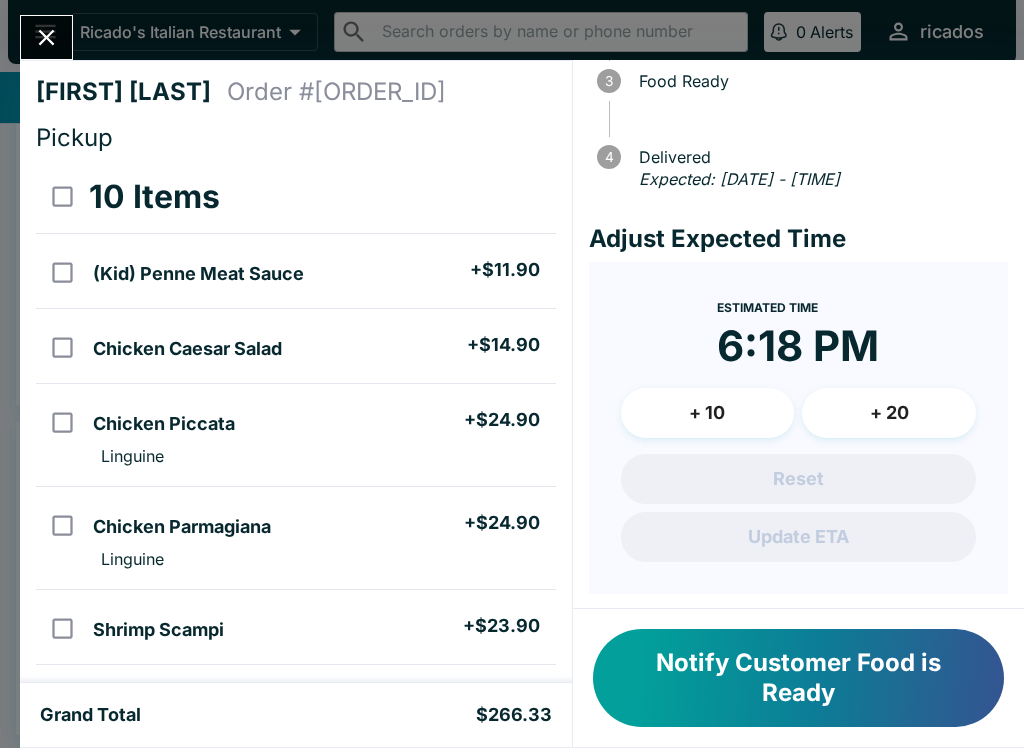 scroll, scrollTop: 203, scrollLeft: 0, axis: vertical 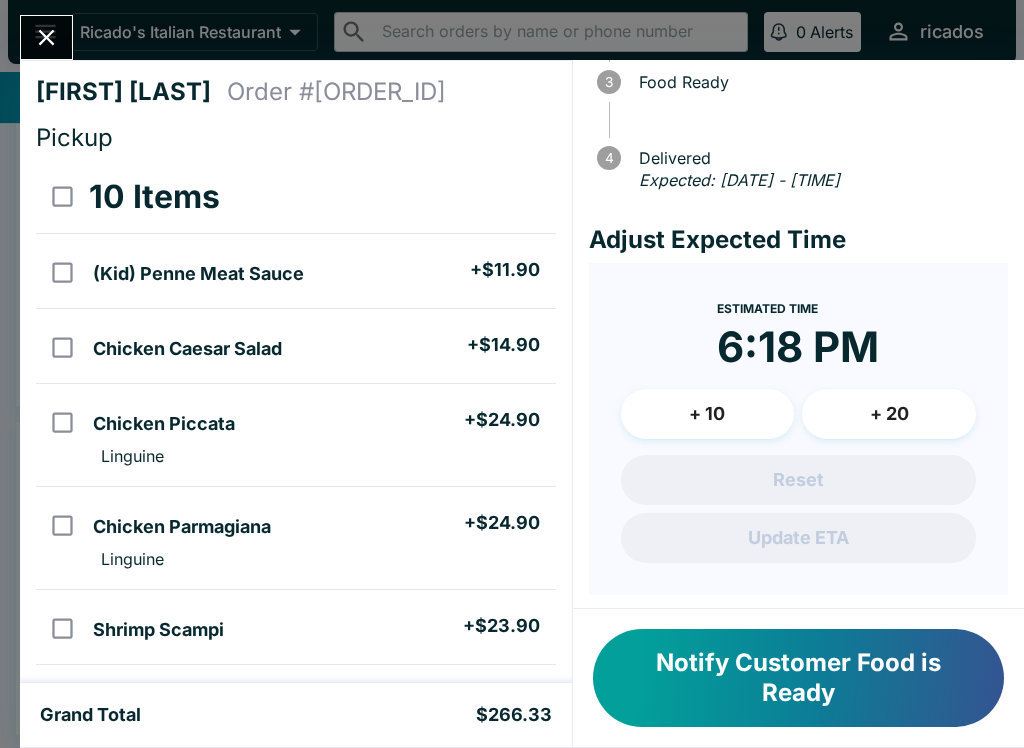 click on "+ 10" at bounding box center (708, 414) 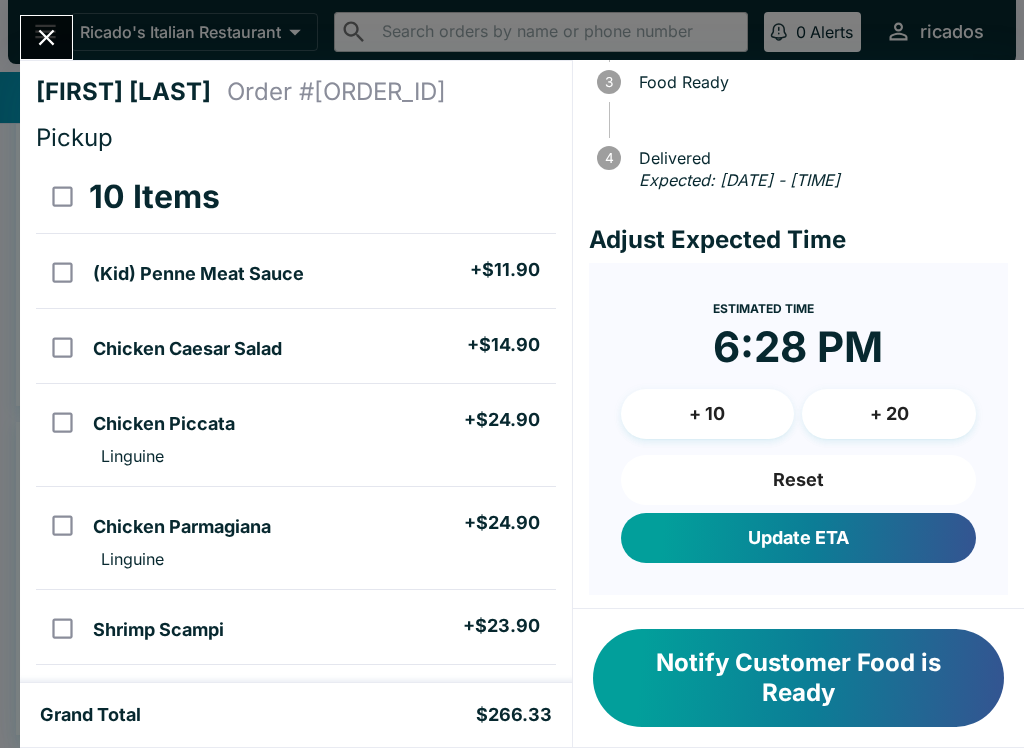 click at bounding box center (46, 37) 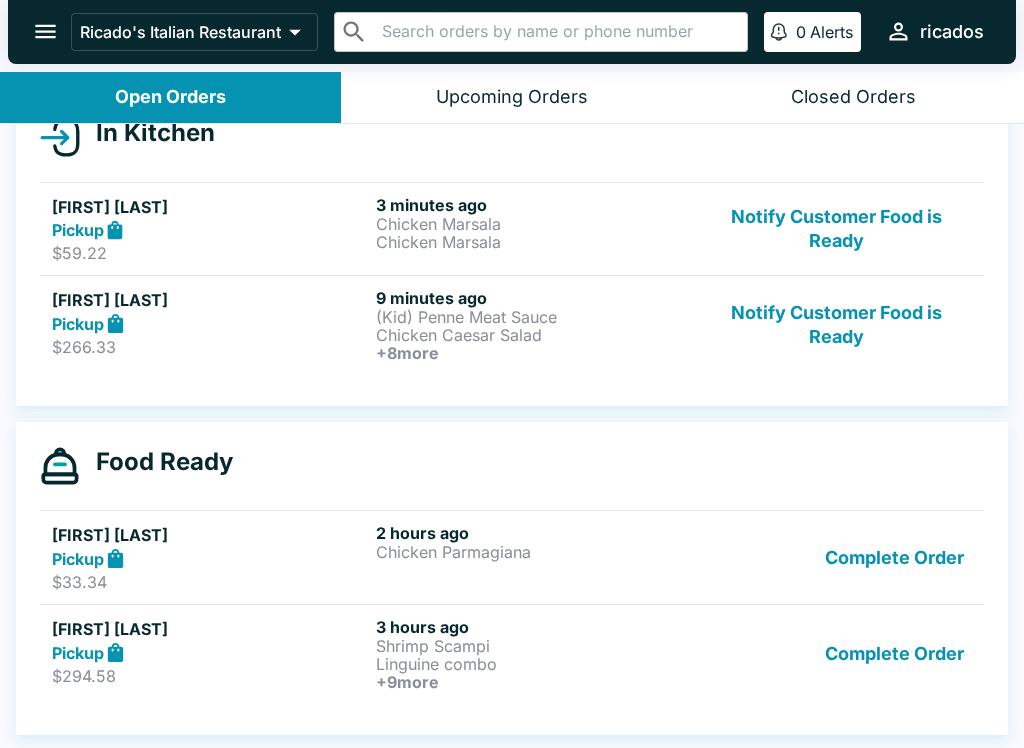 click on "Chicken Marsala" at bounding box center (534, 224) 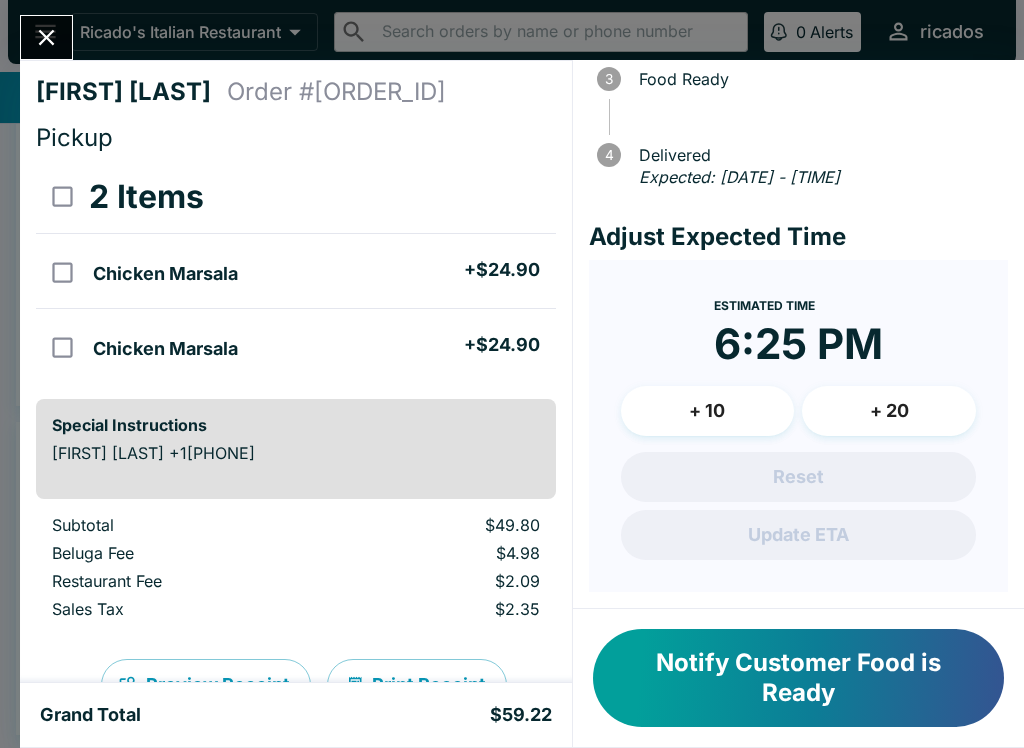 scroll, scrollTop: 228, scrollLeft: 0, axis: vertical 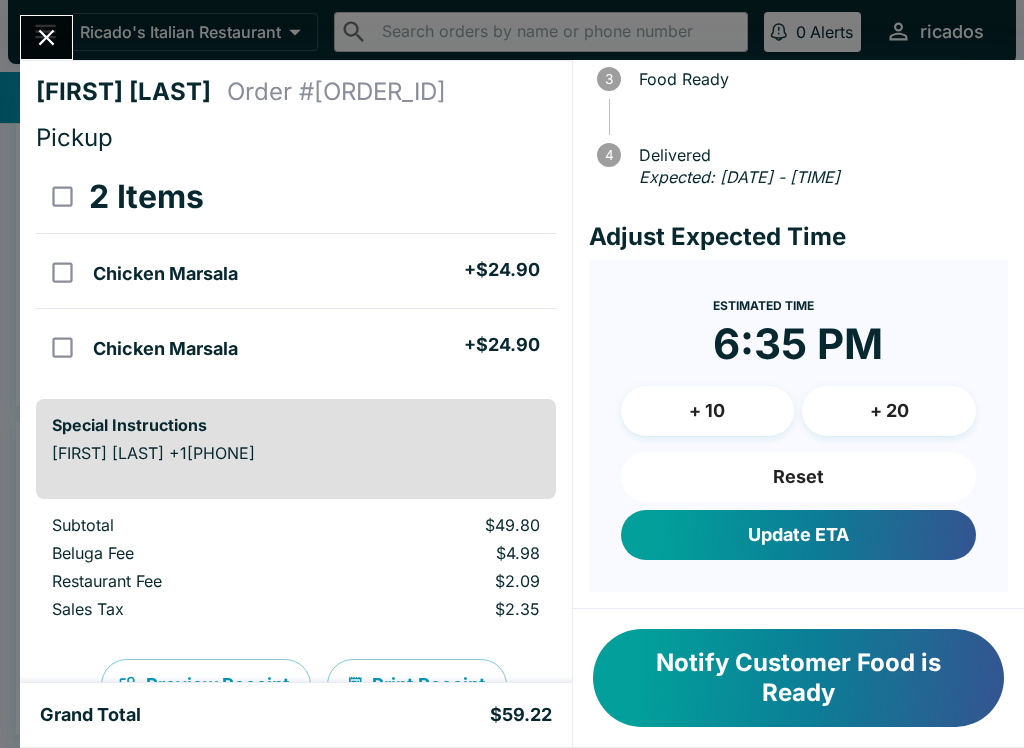 click at bounding box center (46, 37) 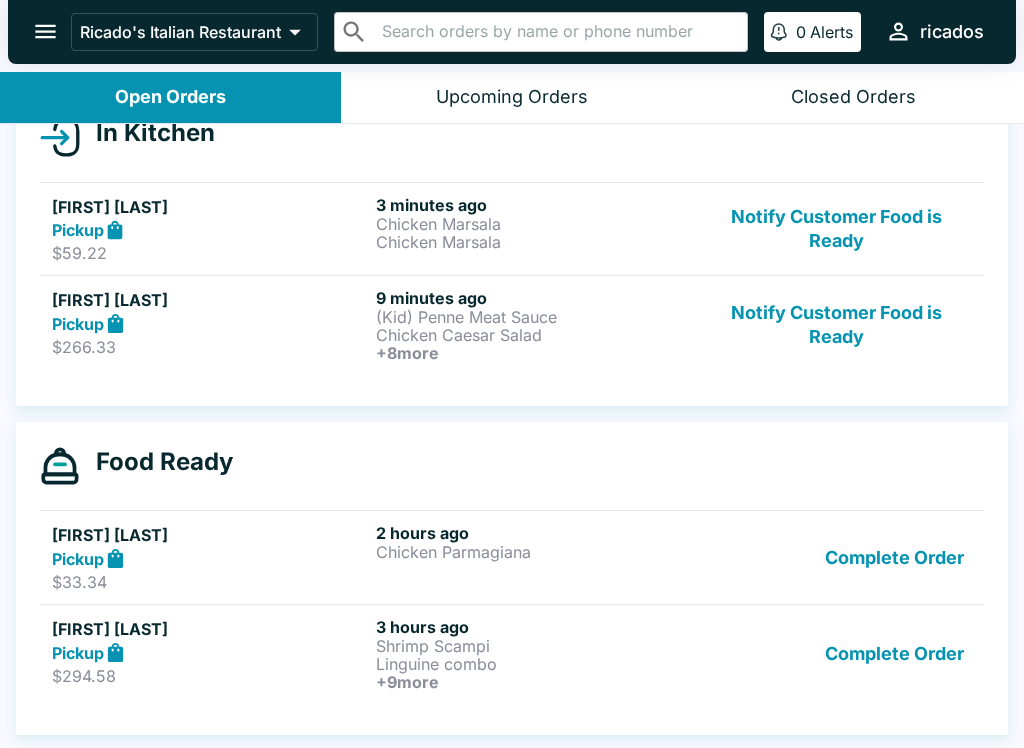 click on "Linguine combo" at bounding box center [534, 664] 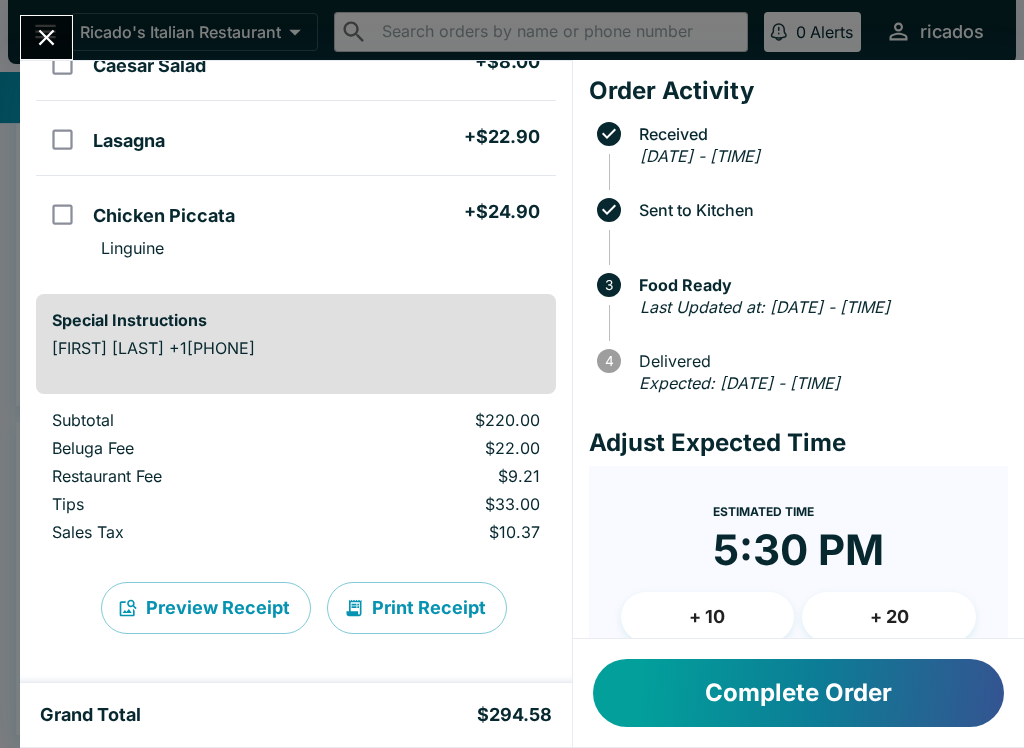 scroll, scrollTop: 808, scrollLeft: 0, axis: vertical 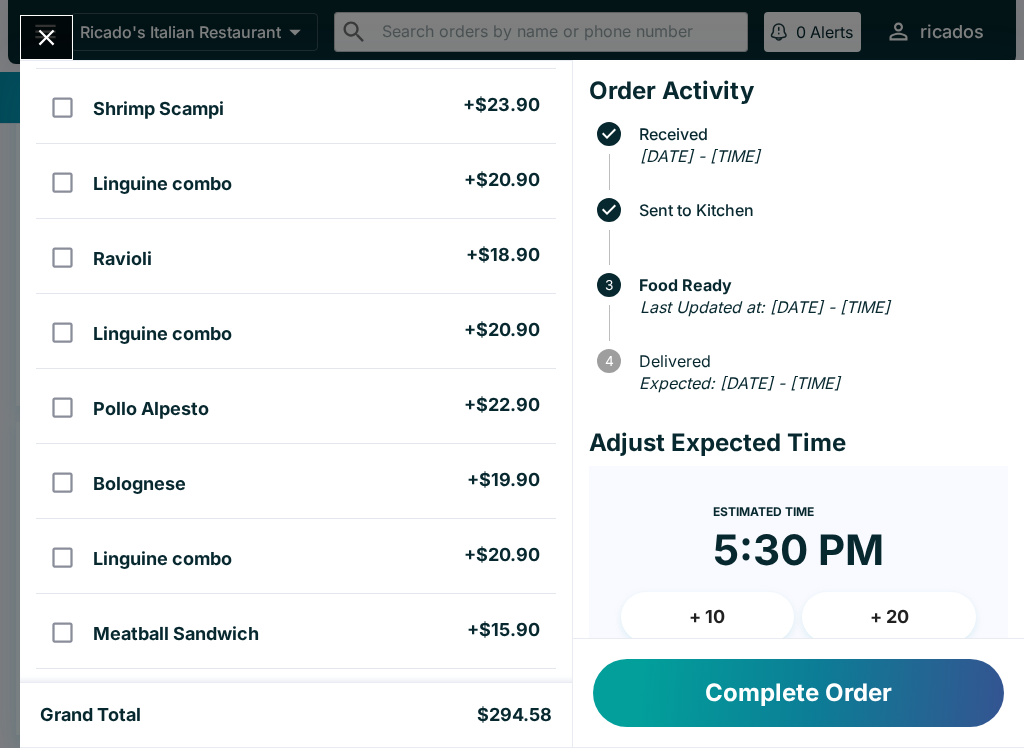 click at bounding box center (46, 37) 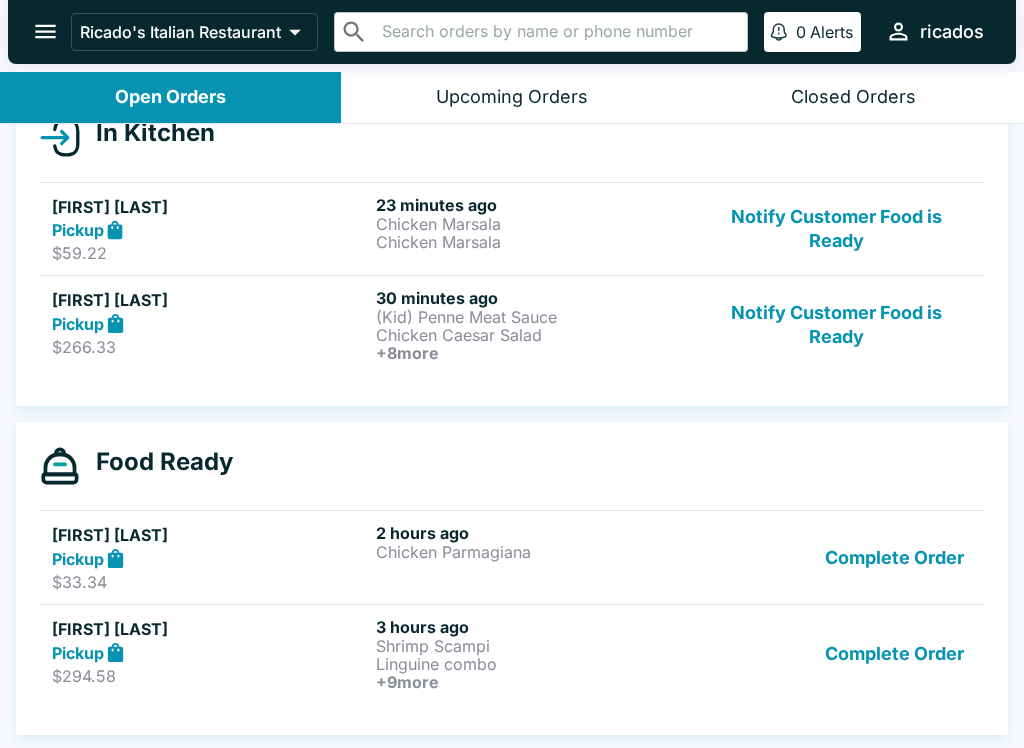 click on "Complete Order" at bounding box center (894, 557) 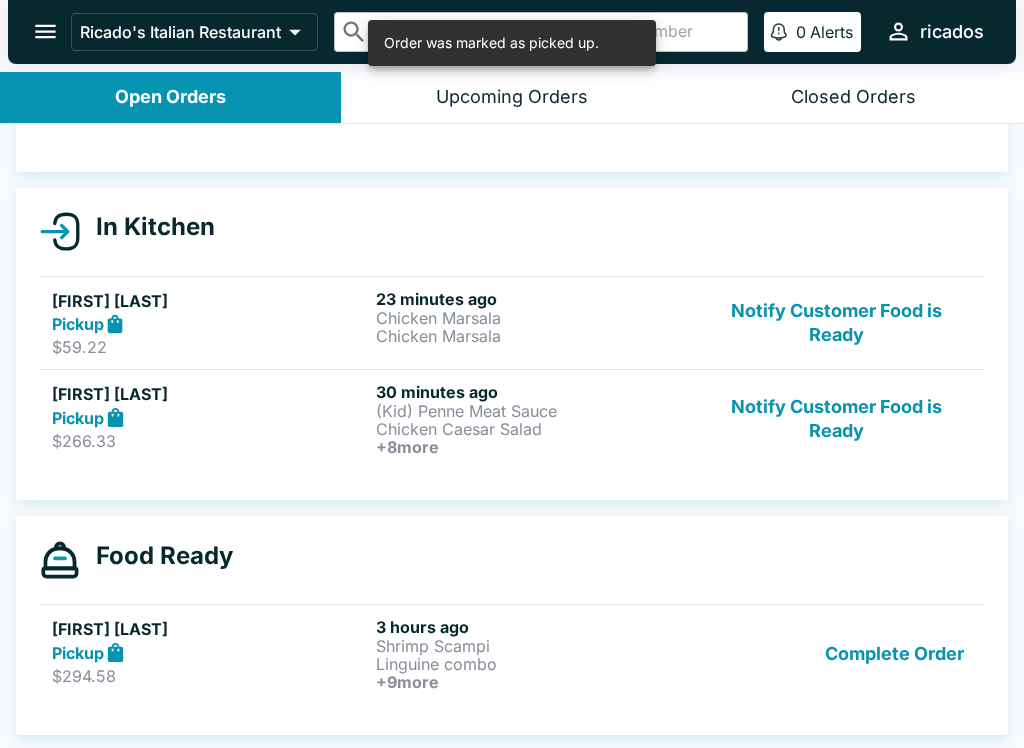 click on "Complete Order" at bounding box center [894, 654] 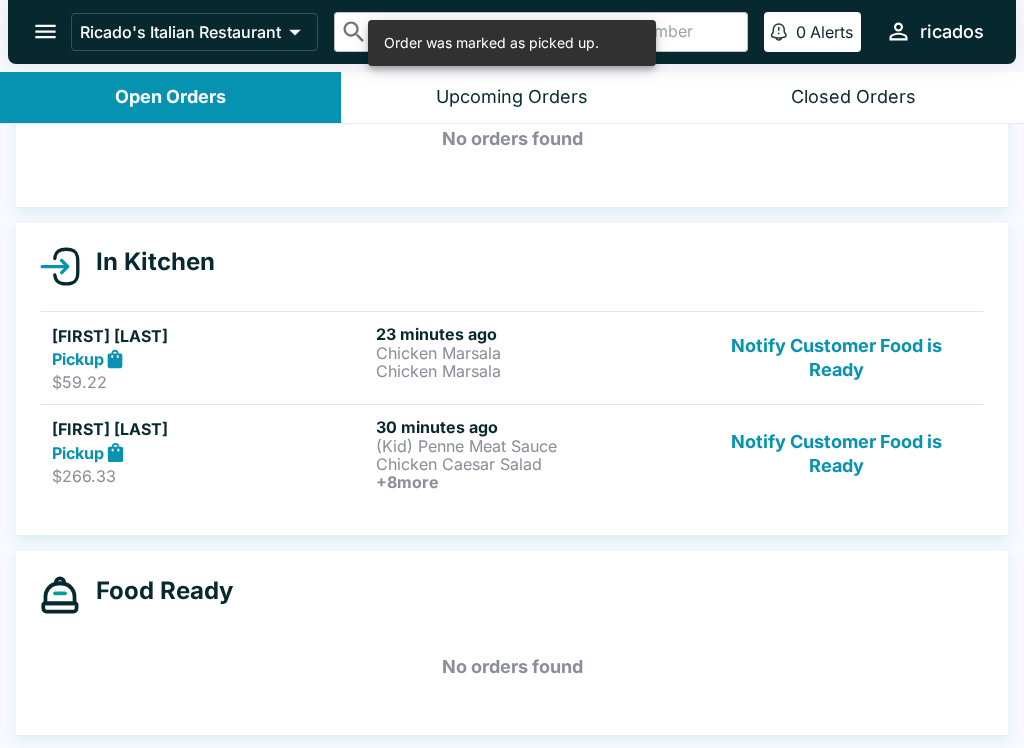 click on "(Kid) Penne Meat Sauce" at bounding box center (534, 446) 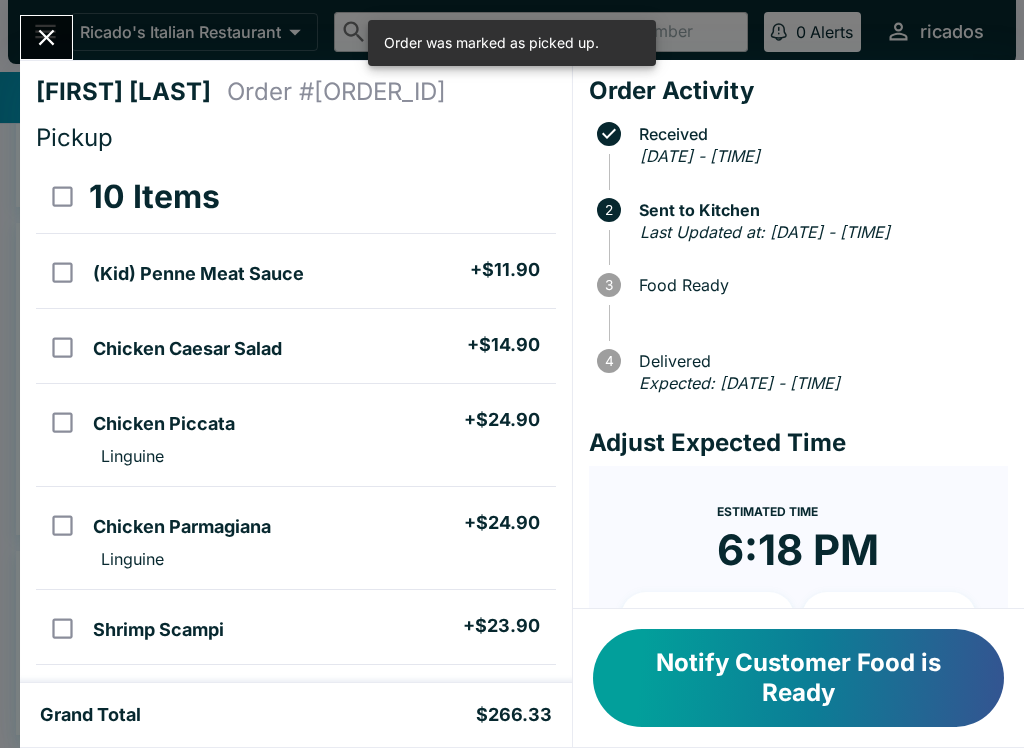 scroll, scrollTop: 0, scrollLeft: 0, axis: both 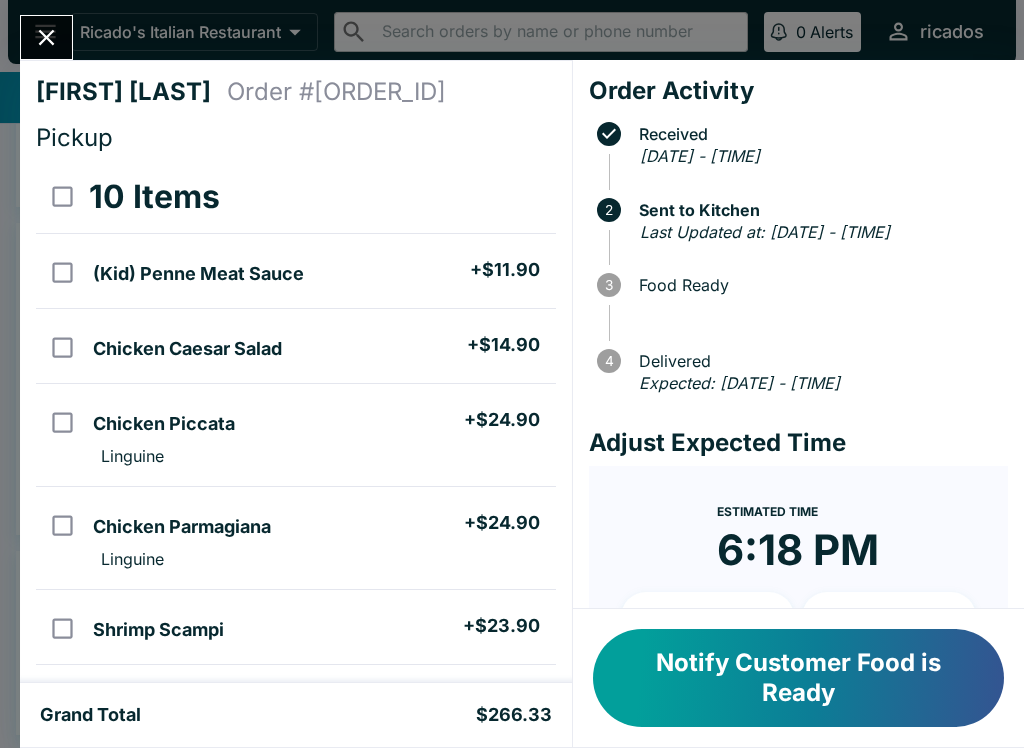 click at bounding box center (46, 37) 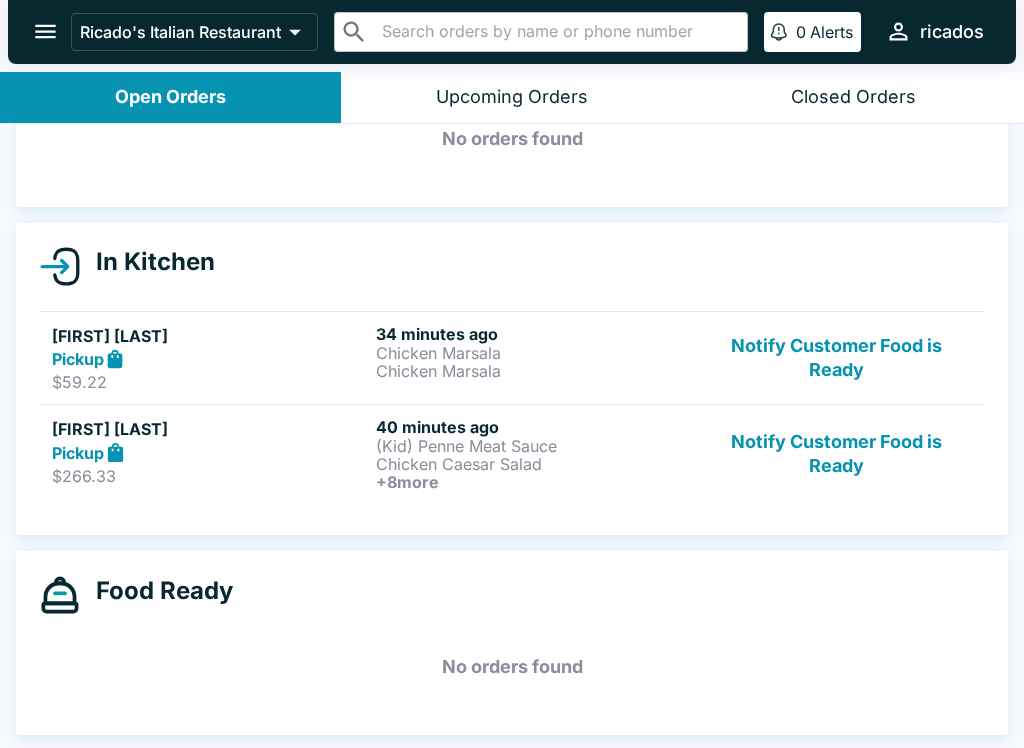 click on "Notify Customer Food is Ready" at bounding box center [836, 358] 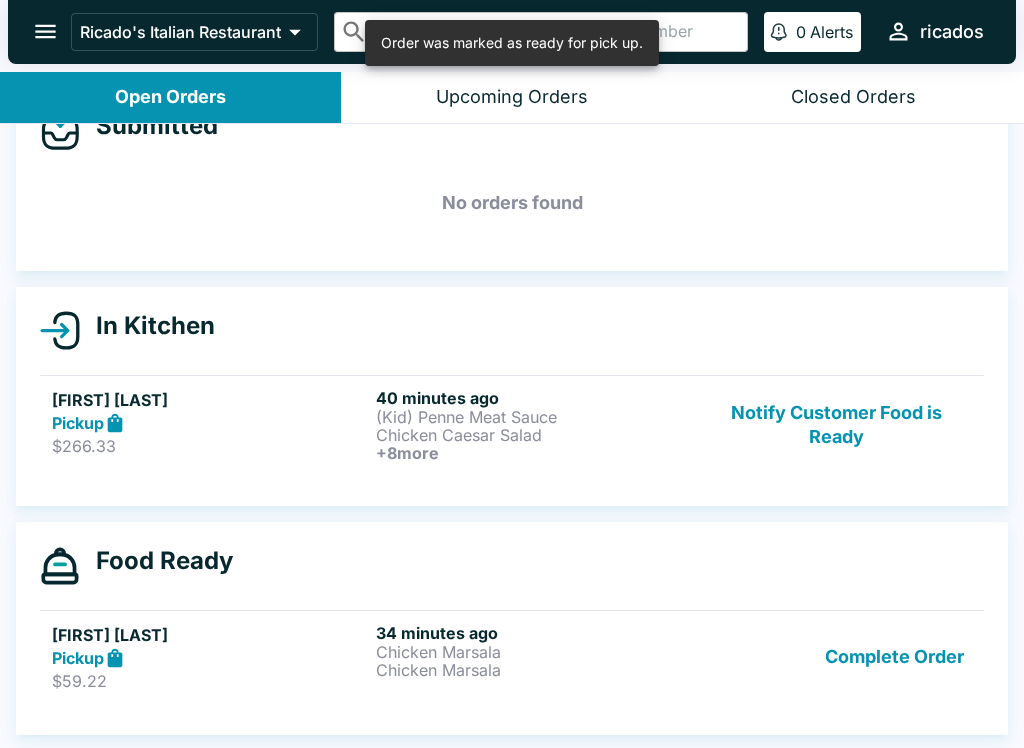 click on "Complete Order" at bounding box center [894, 657] 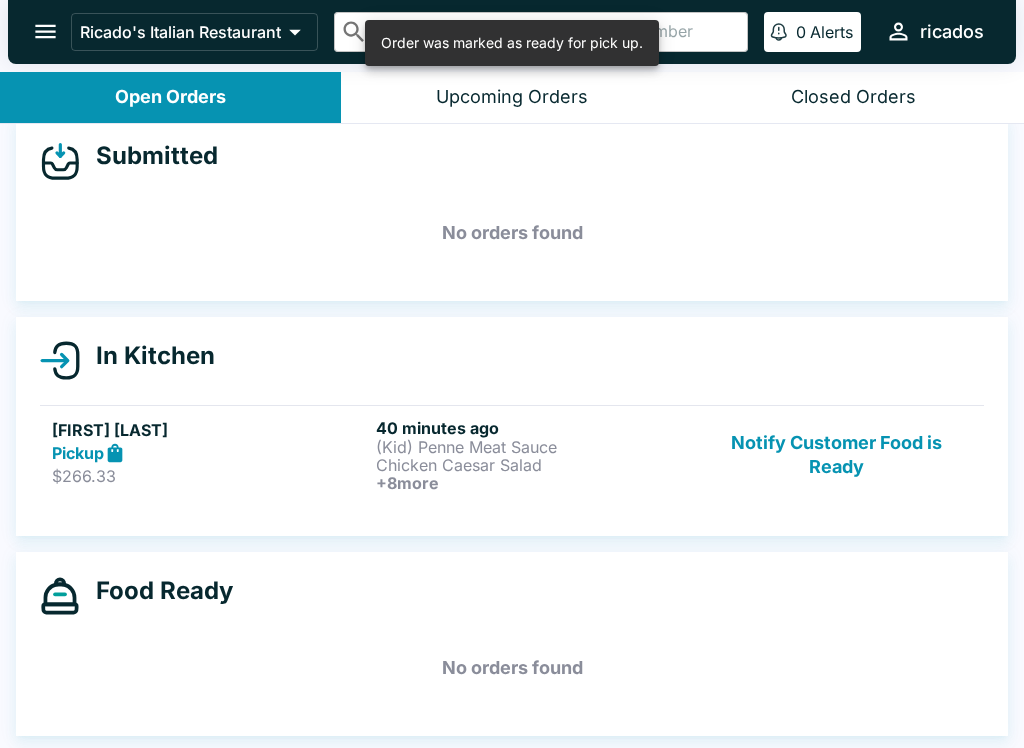 scroll, scrollTop: 23, scrollLeft: 0, axis: vertical 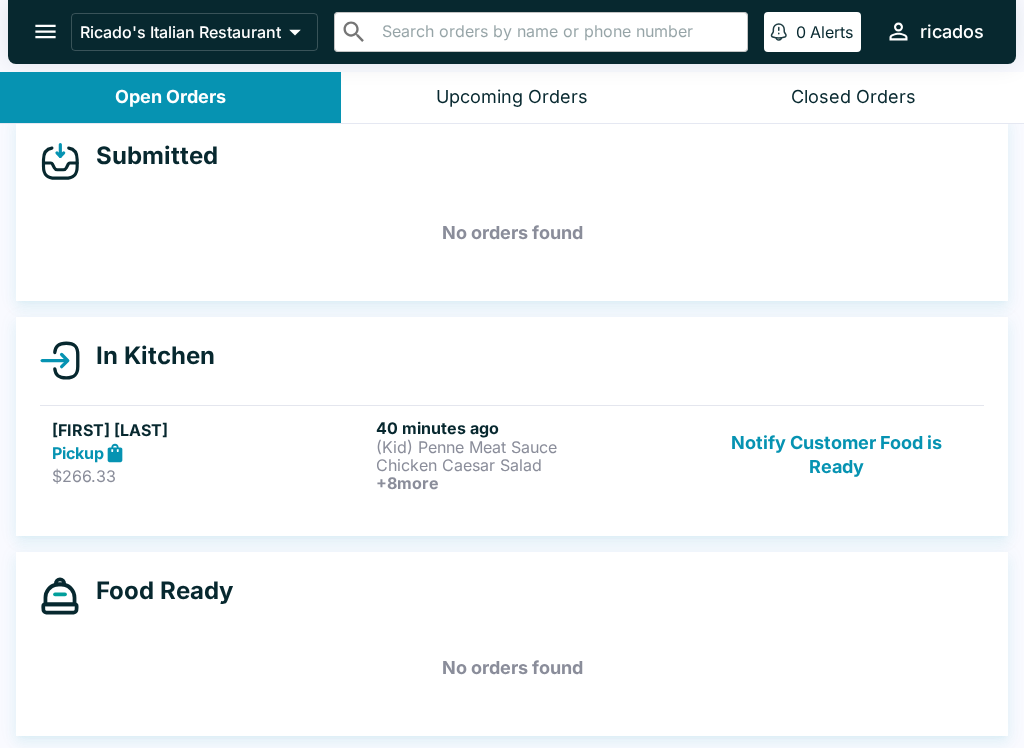 click on "(Kid) Penne Meat Sauce" at bounding box center [534, 447] 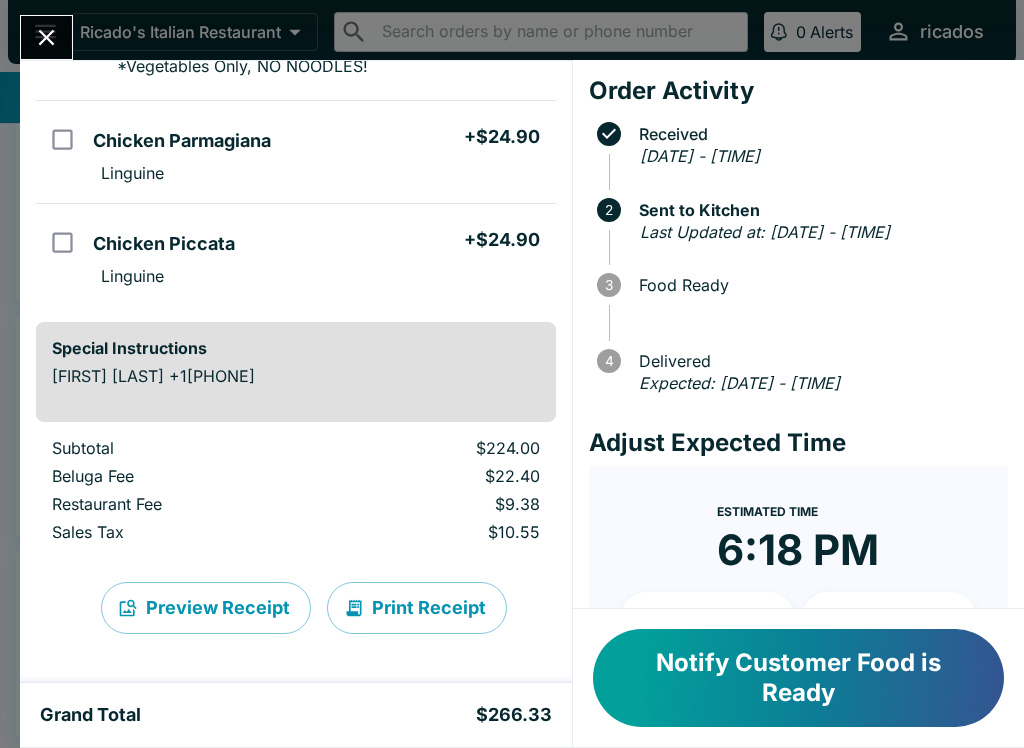 scroll, scrollTop: 825, scrollLeft: 0, axis: vertical 